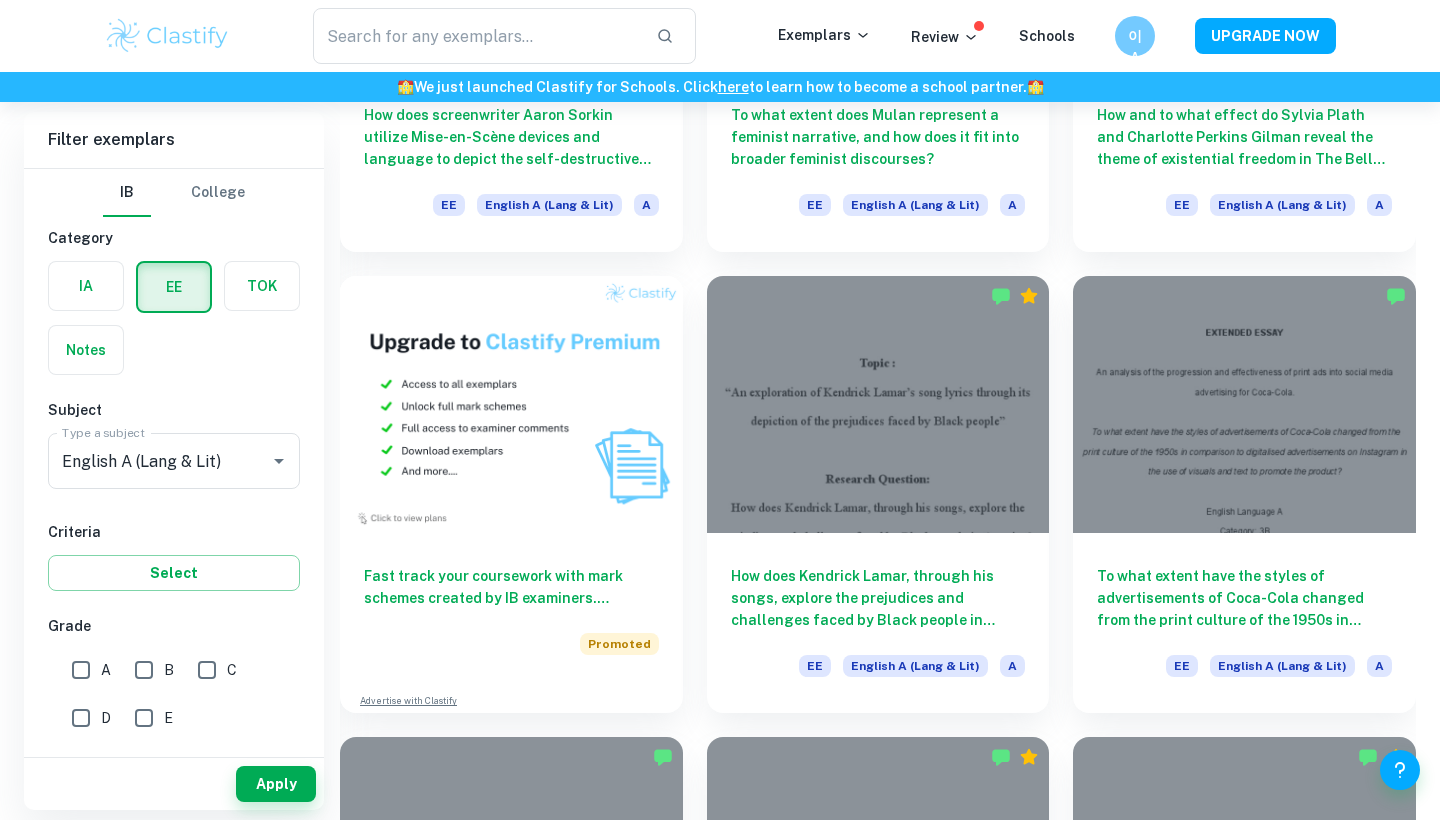 scroll, scrollTop: 900, scrollLeft: 0, axis: vertical 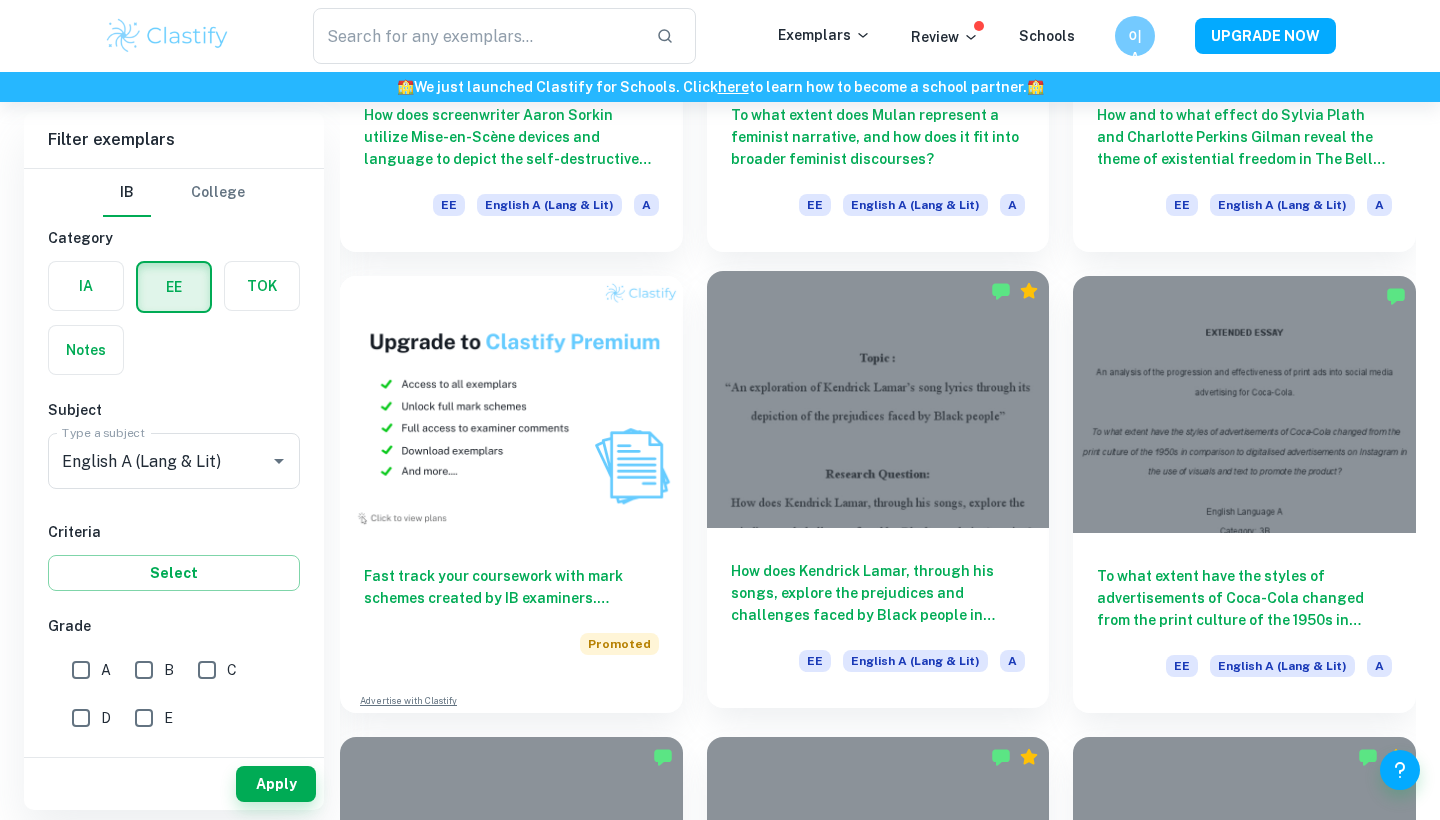 click at bounding box center (878, 399) 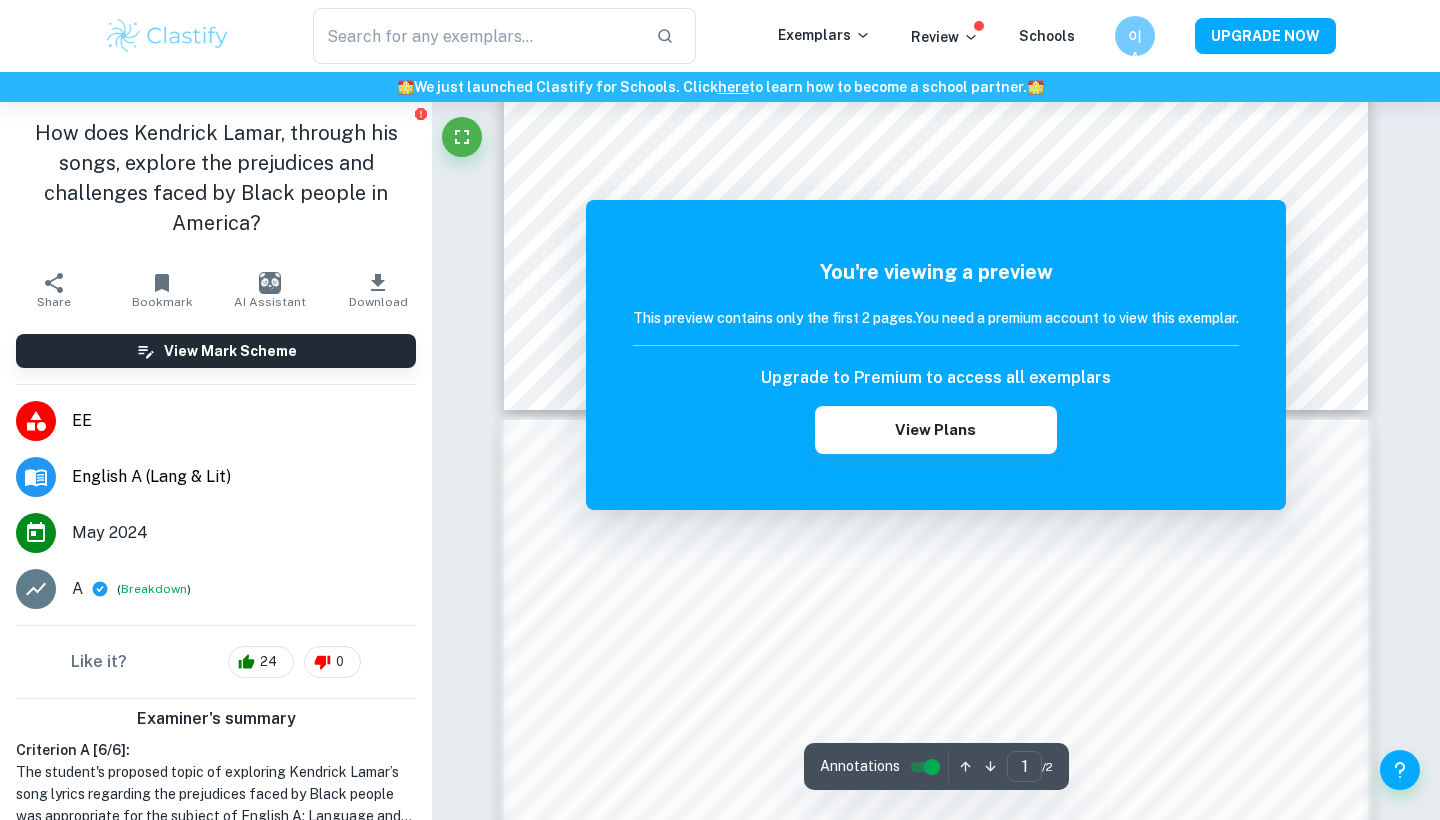 scroll, scrollTop: 831, scrollLeft: 0, axis: vertical 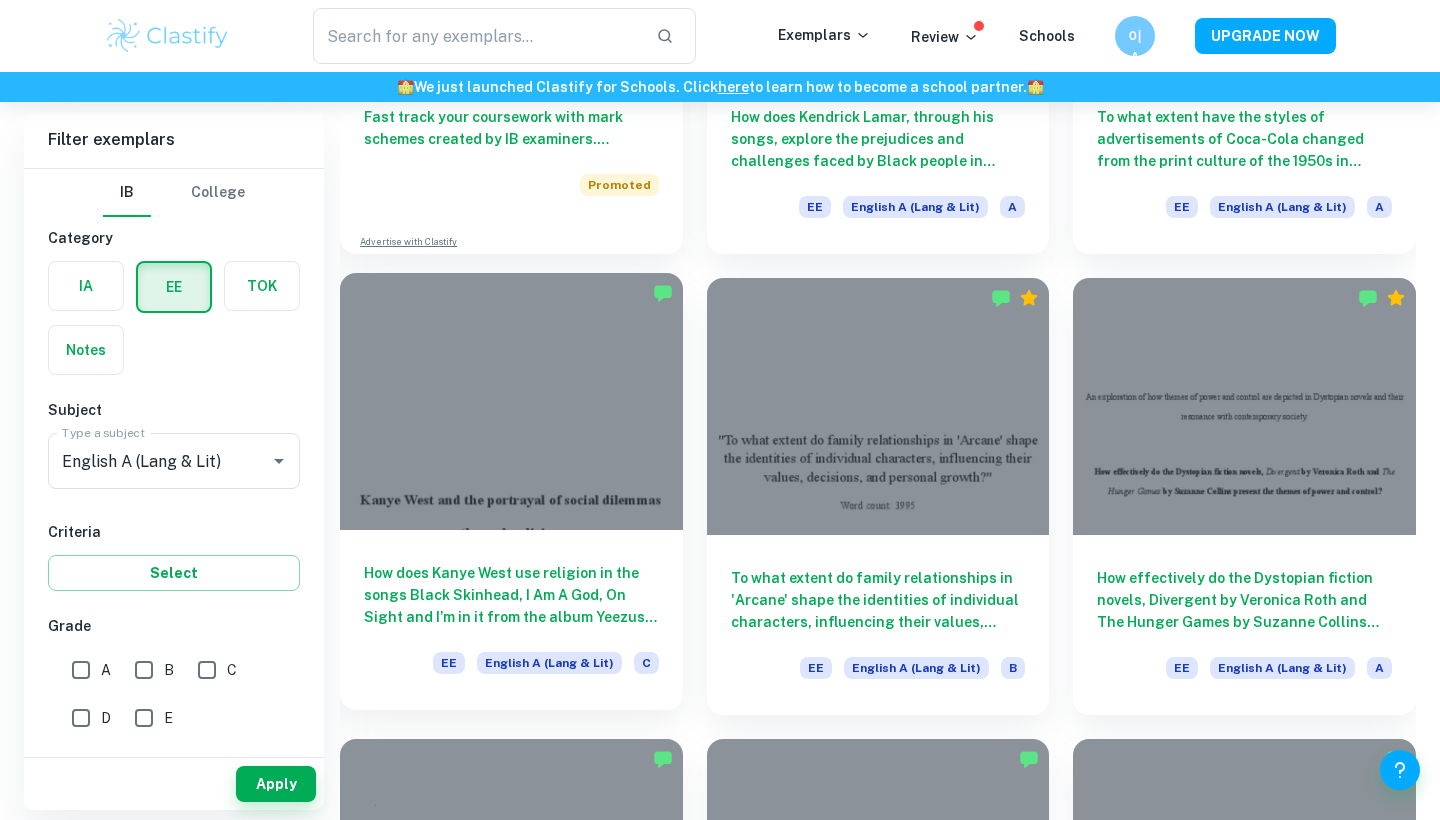 click on "How does [PERSON] use religion in the songs Black Skinhead, I Am A God, On Sight and I’m in it from the album Yeezus to defy racial dilemmas and limiting norms of the music industry through stylistic features? EE English A (Lang & Lit) C" at bounding box center (511, 620) 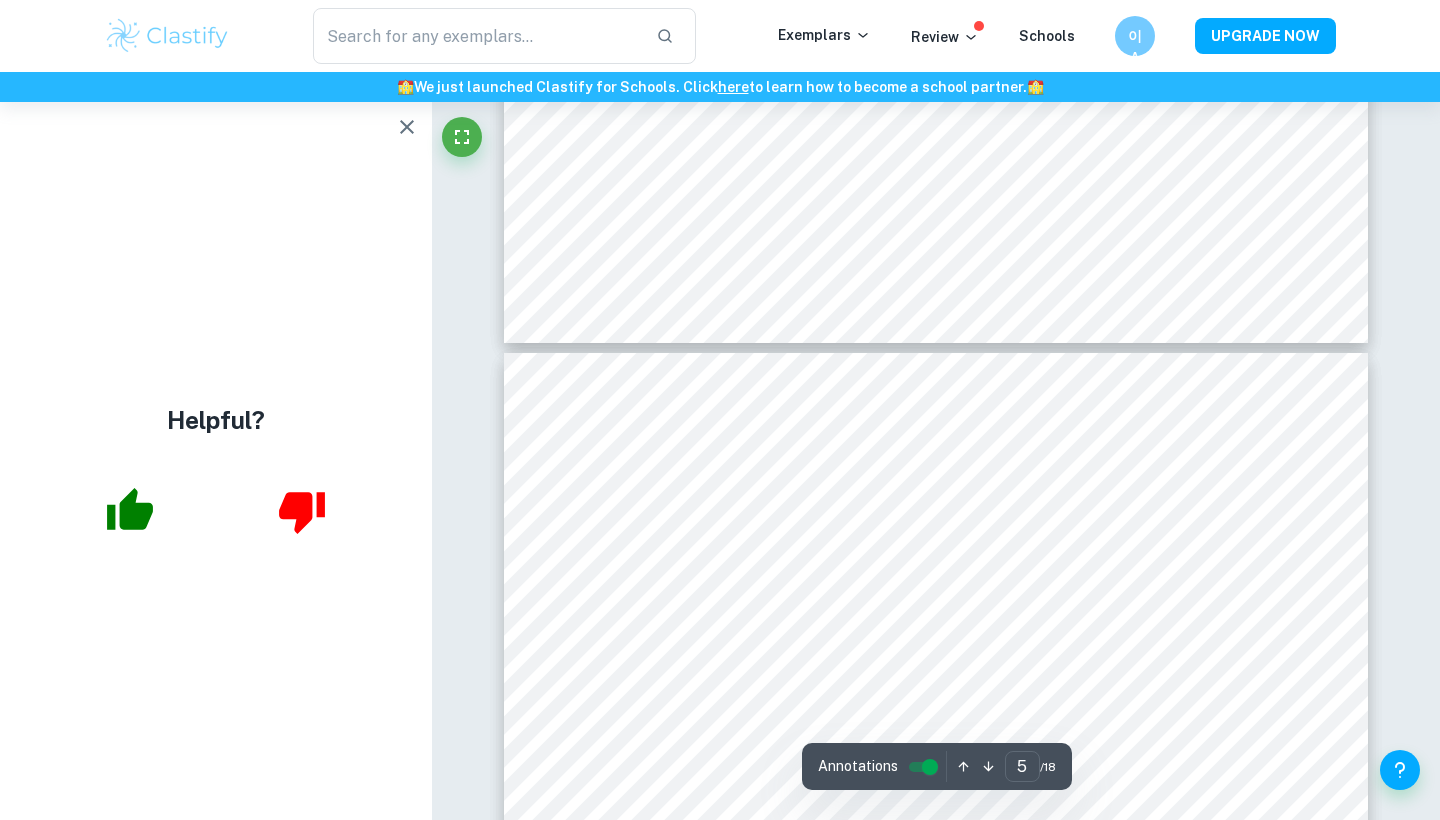 scroll, scrollTop: 5010, scrollLeft: 0, axis: vertical 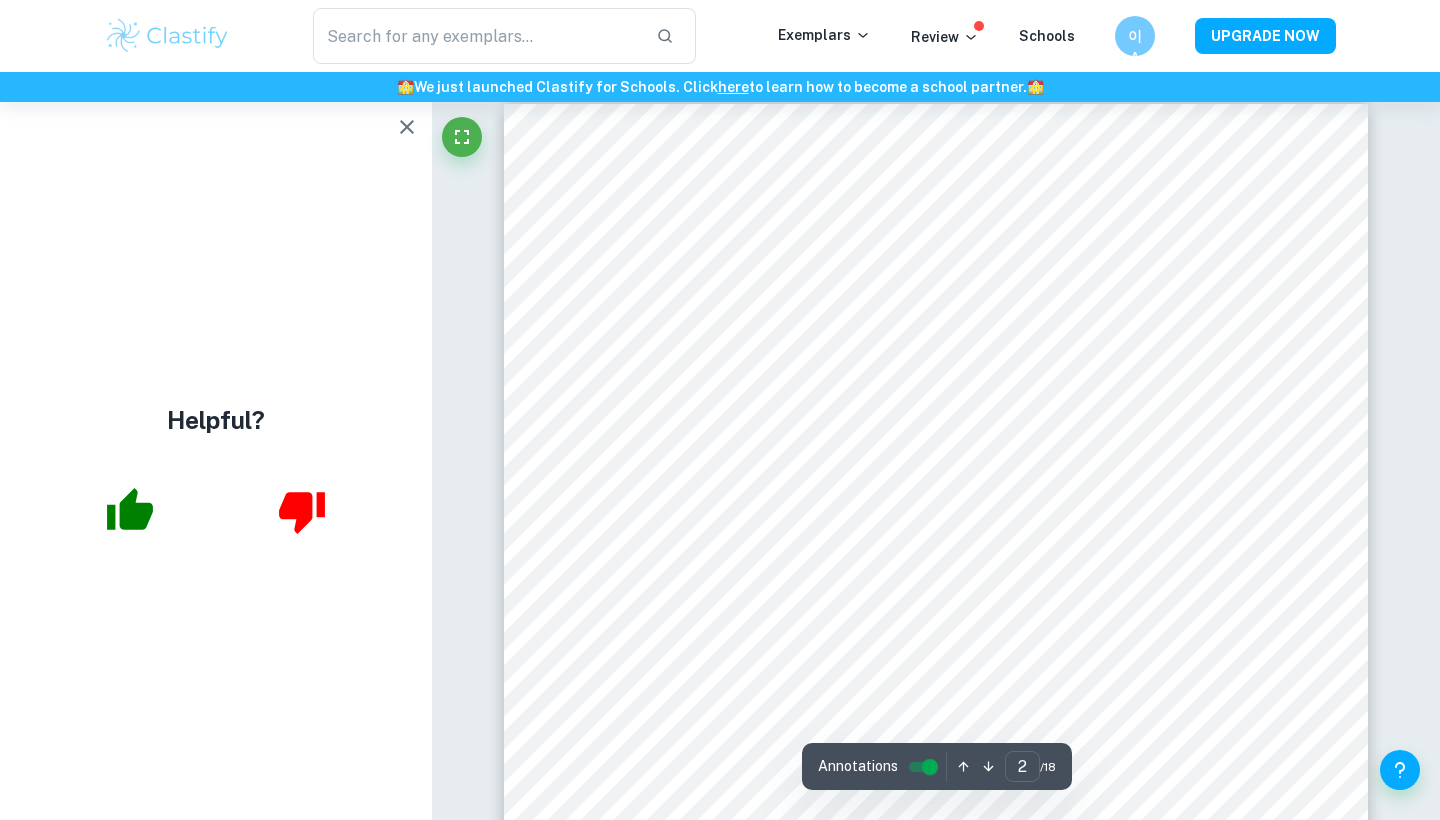 type on "1" 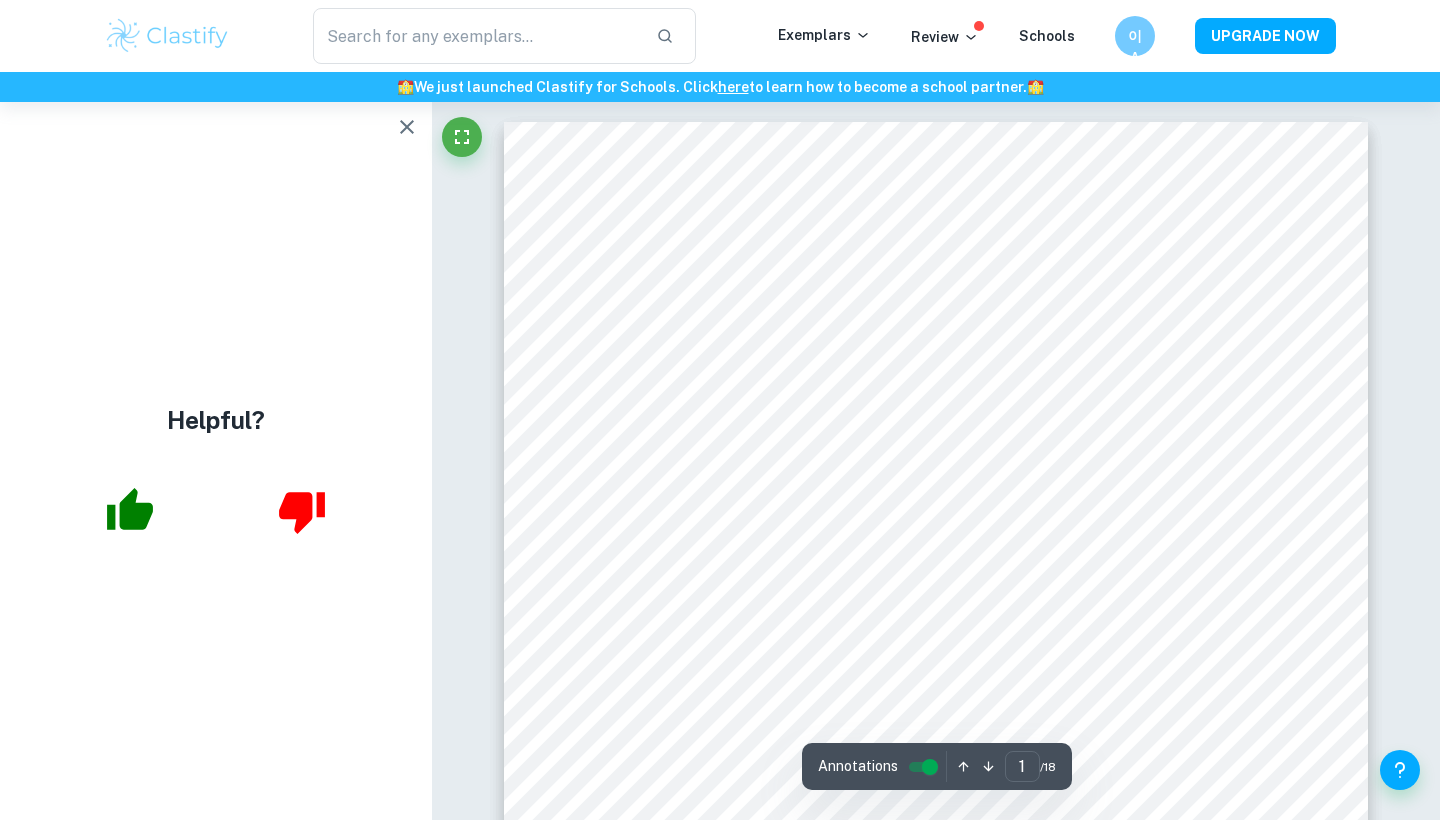 scroll, scrollTop: 0, scrollLeft: 0, axis: both 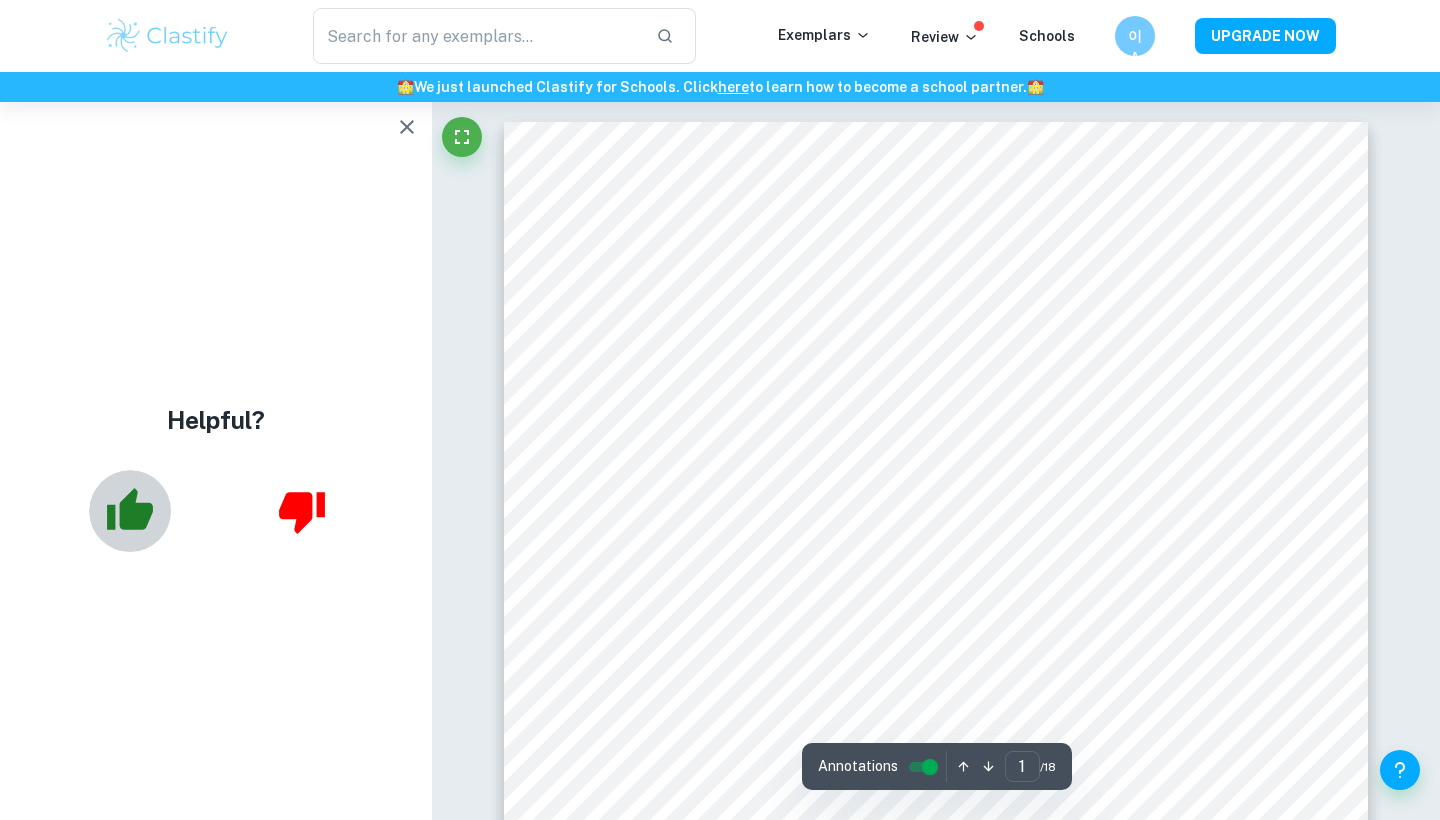 click 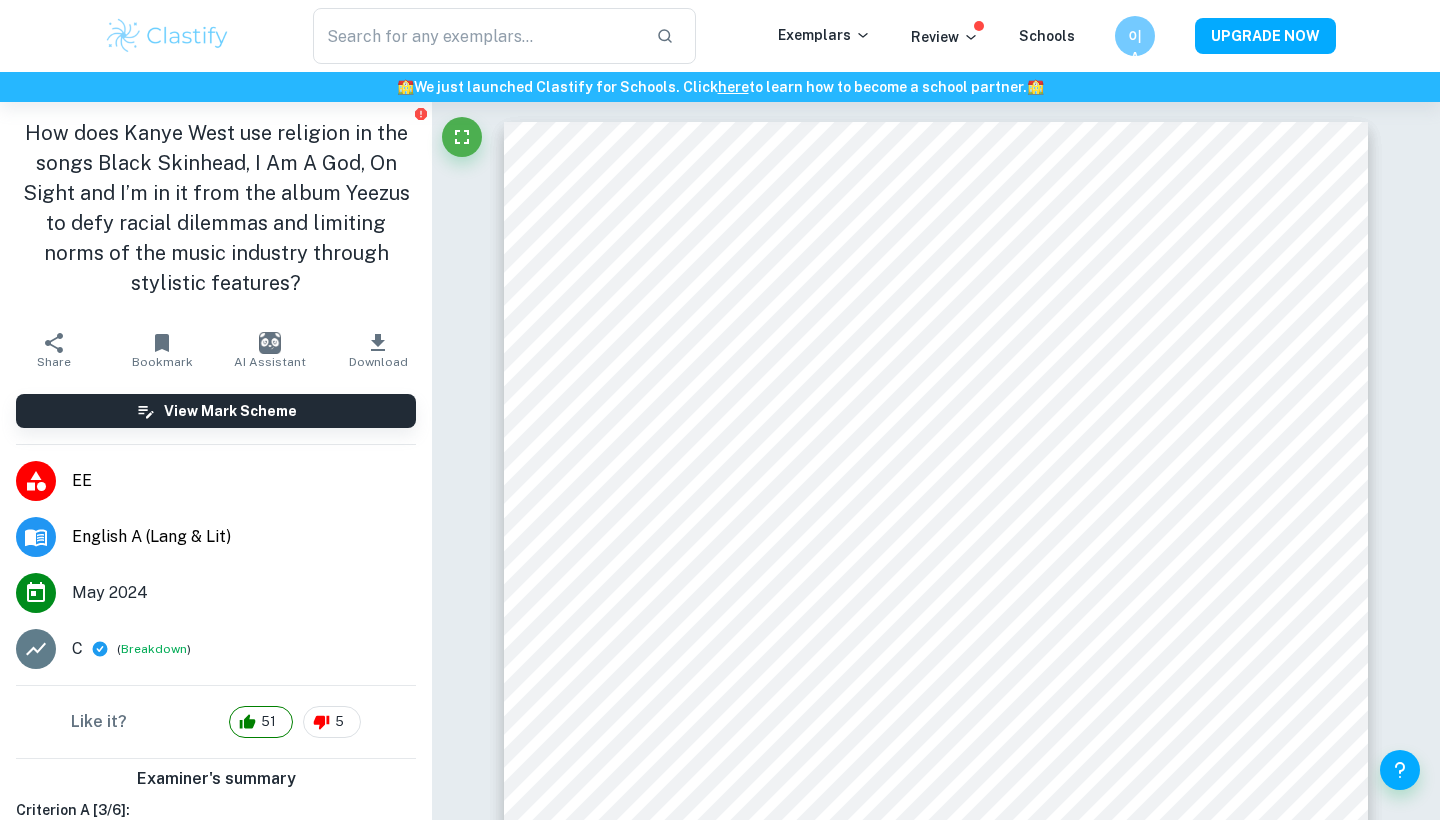click 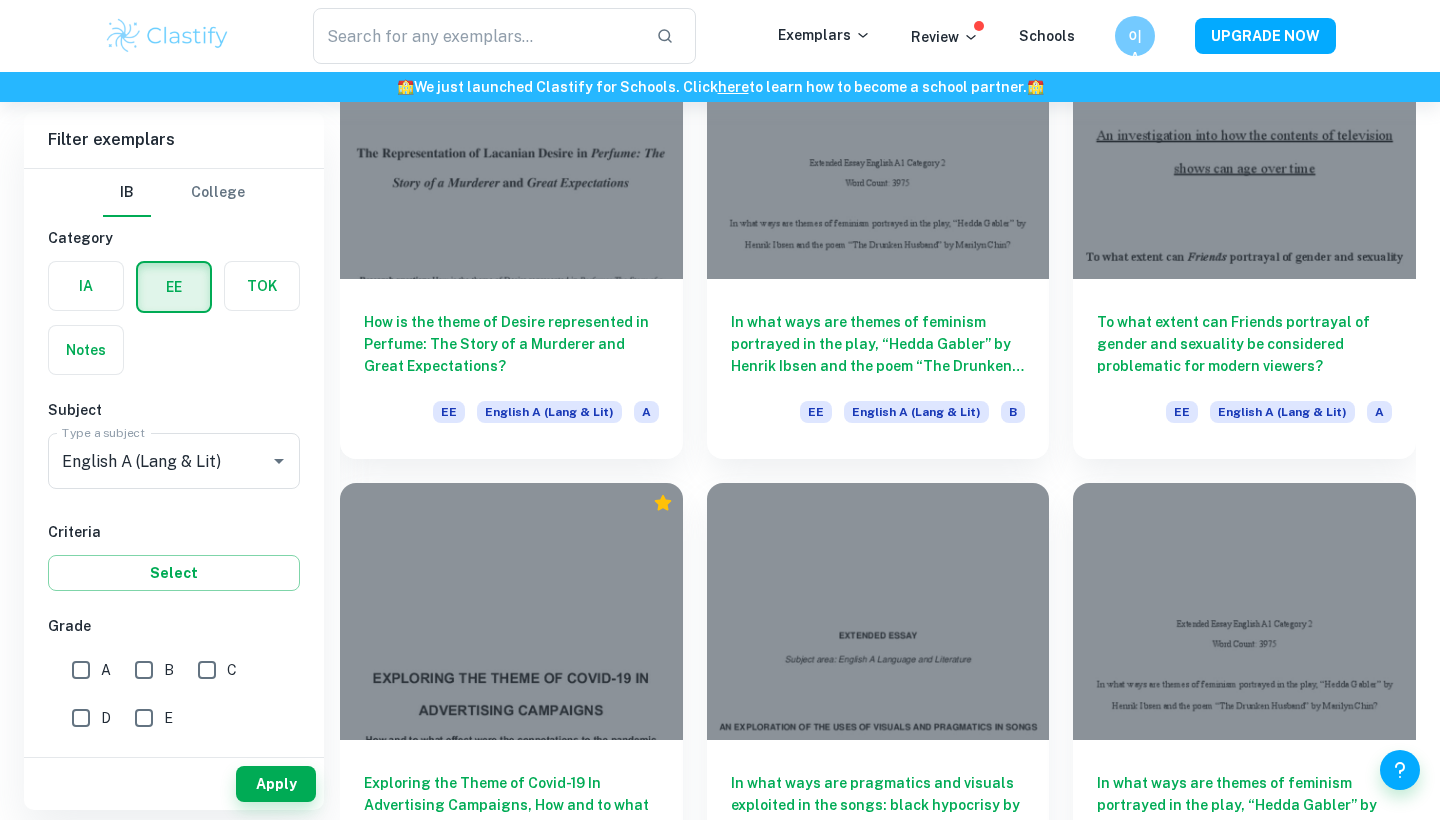 scroll, scrollTop: 13609, scrollLeft: 0, axis: vertical 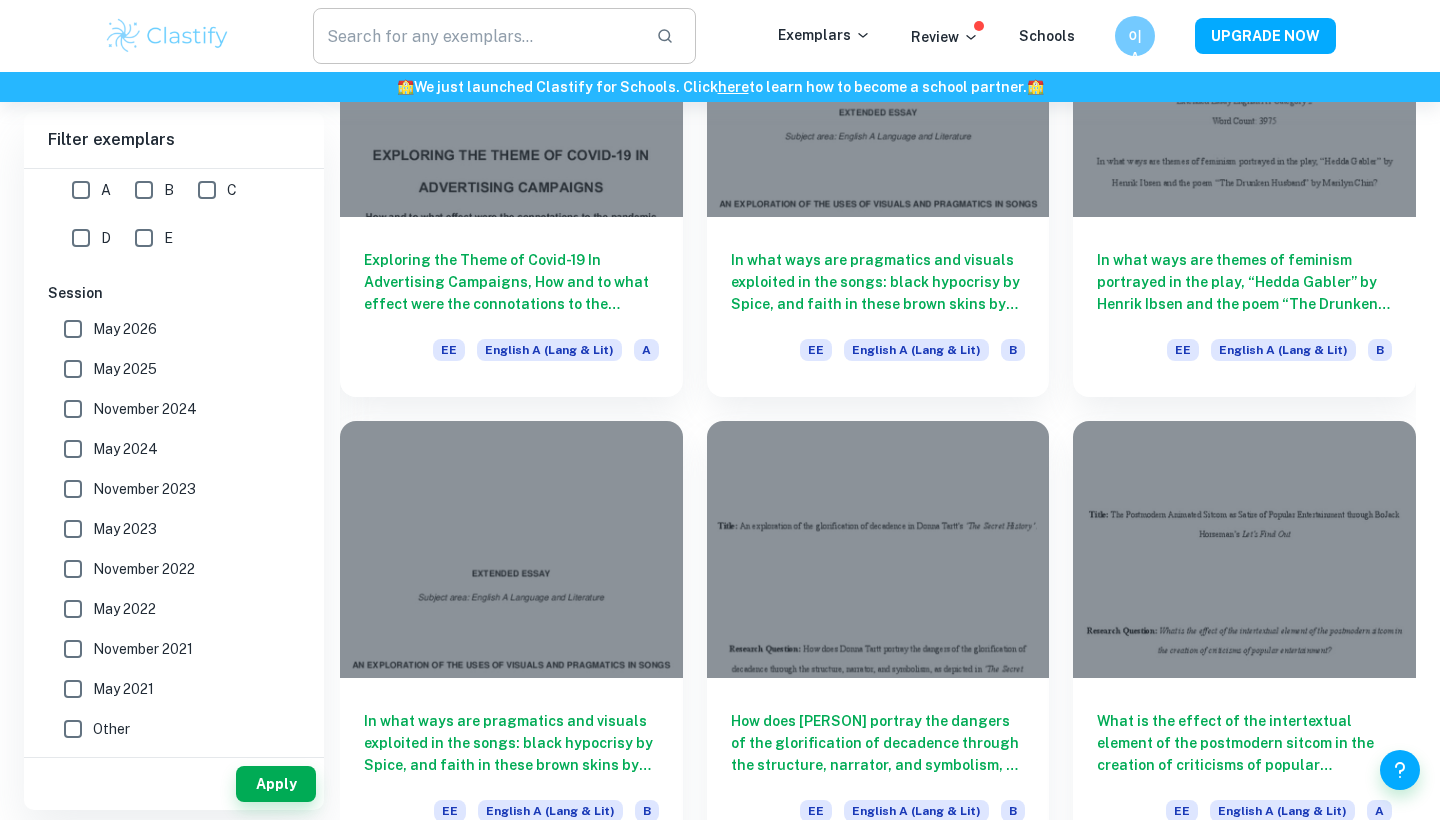 click at bounding box center (476, 36) 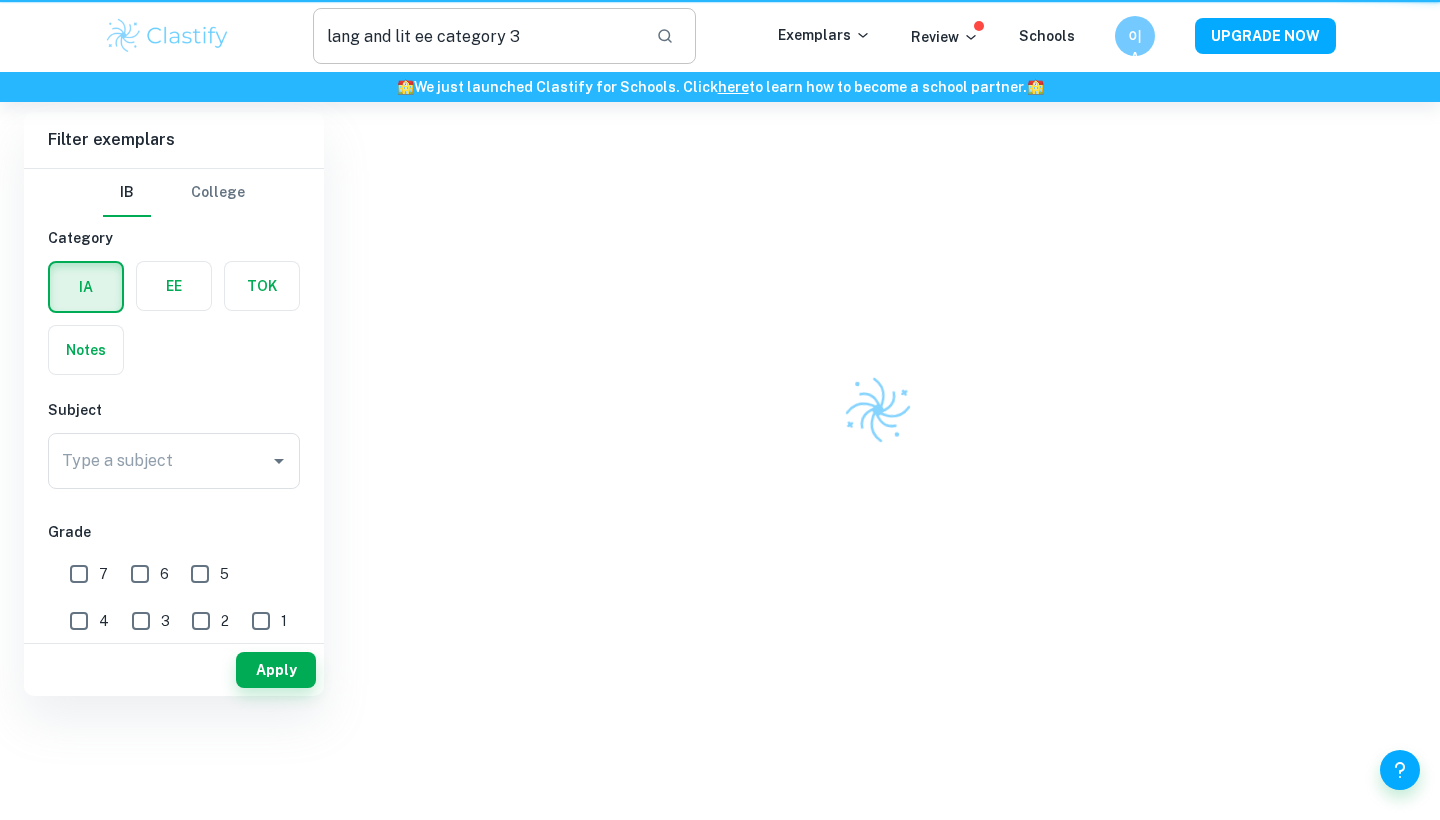 scroll, scrollTop: 0, scrollLeft: 0, axis: both 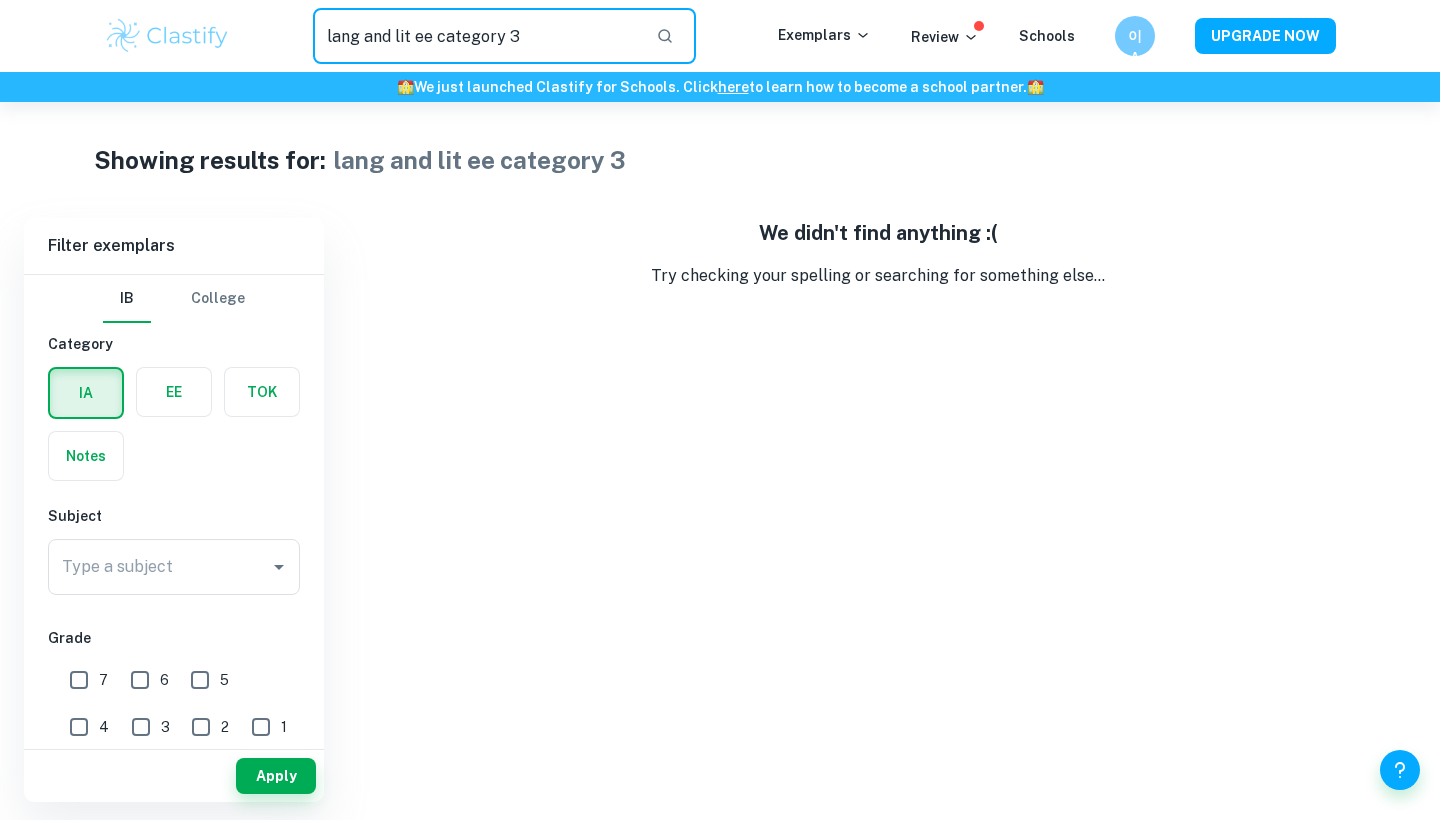 drag, startPoint x: 521, startPoint y: 37, endPoint x: 440, endPoint y: 40, distance: 81.055534 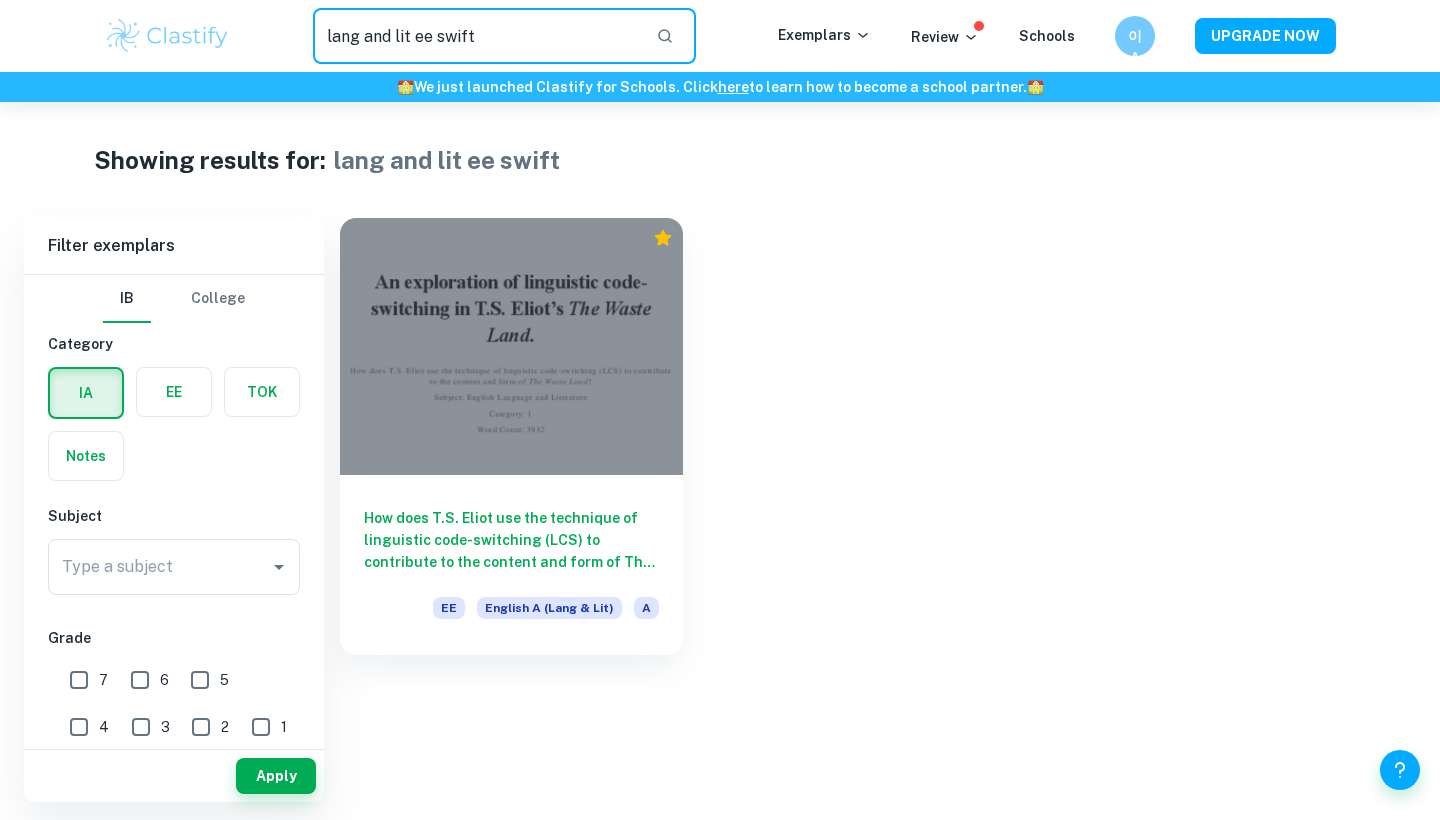 drag, startPoint x: 491, startPoint y: 41, endPoint x: 308, endPoint y: 40, distance: 183.00273 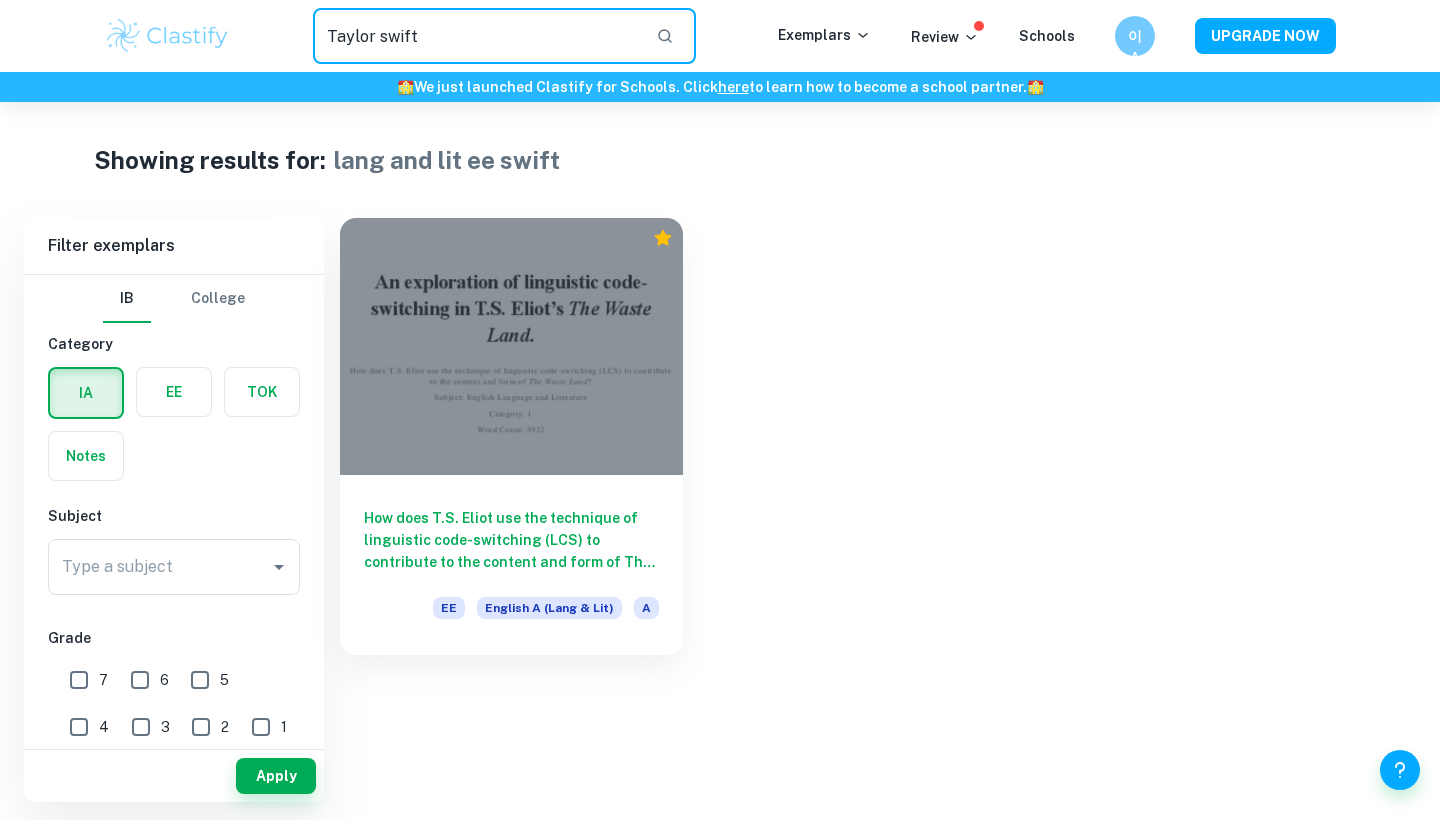 type on "Taylor swift" 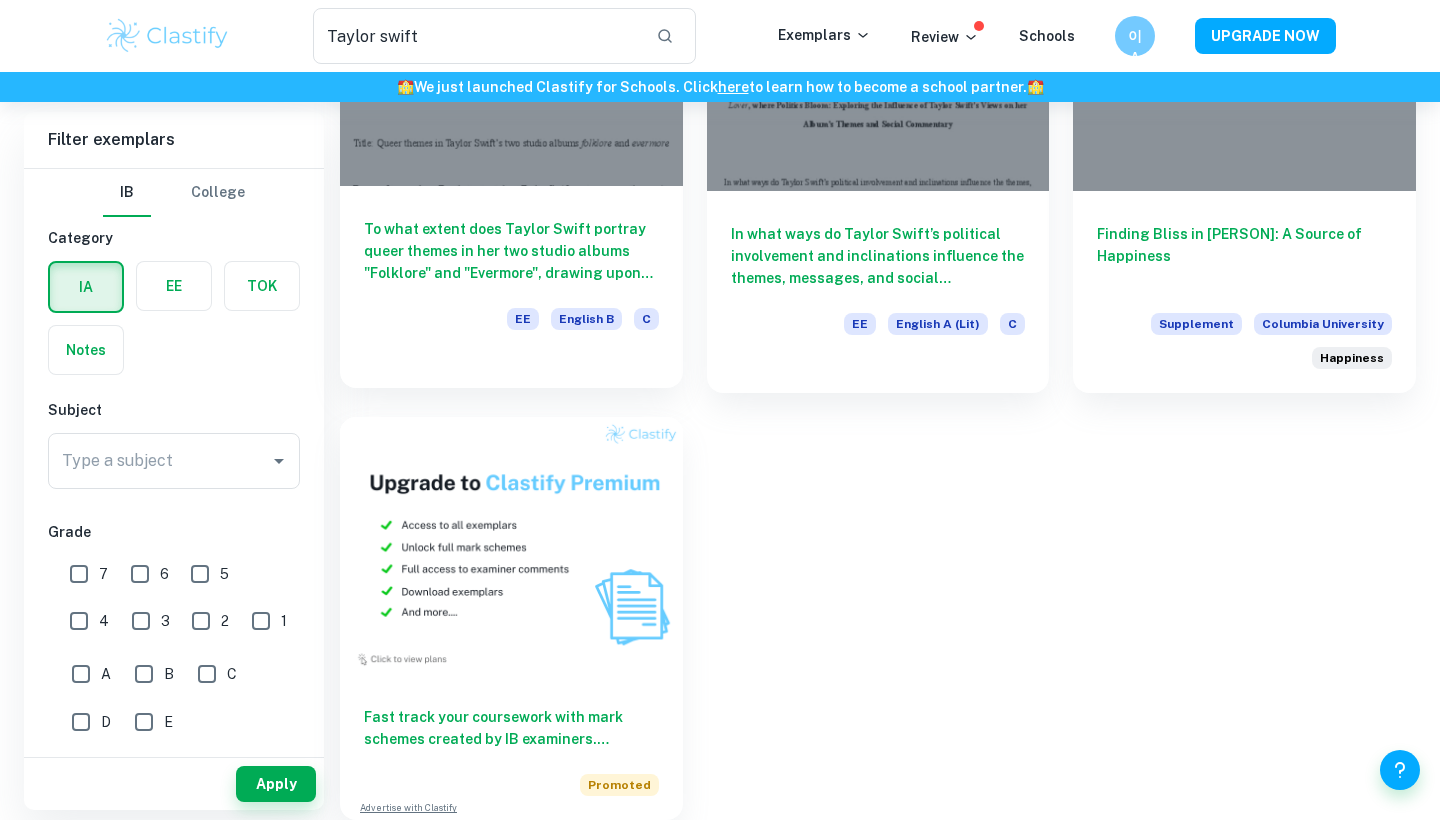 scroll, scrollTop: 471, scrollLeft: 0, axis: vertical 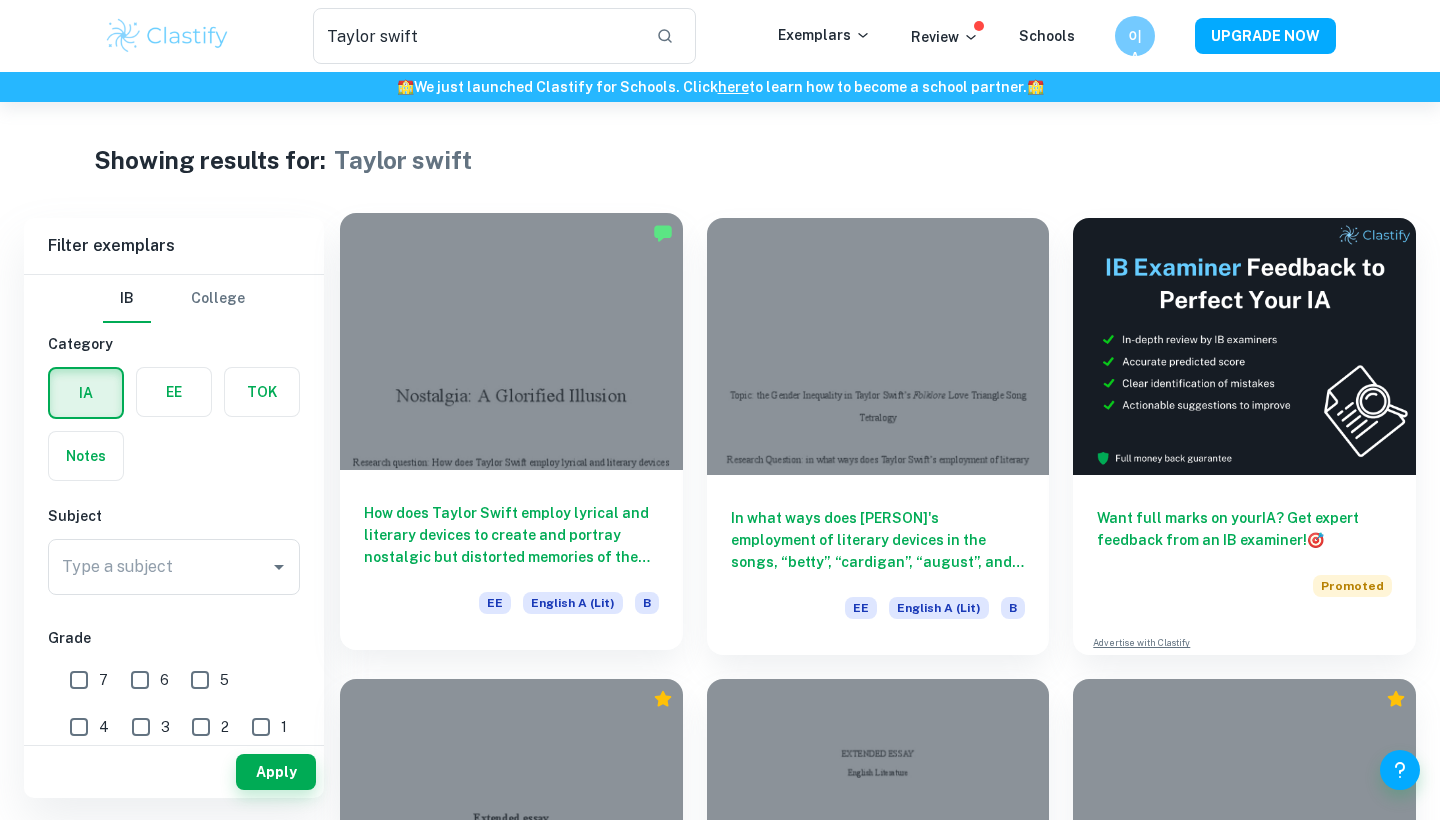 click at bounding box center (511, 341) 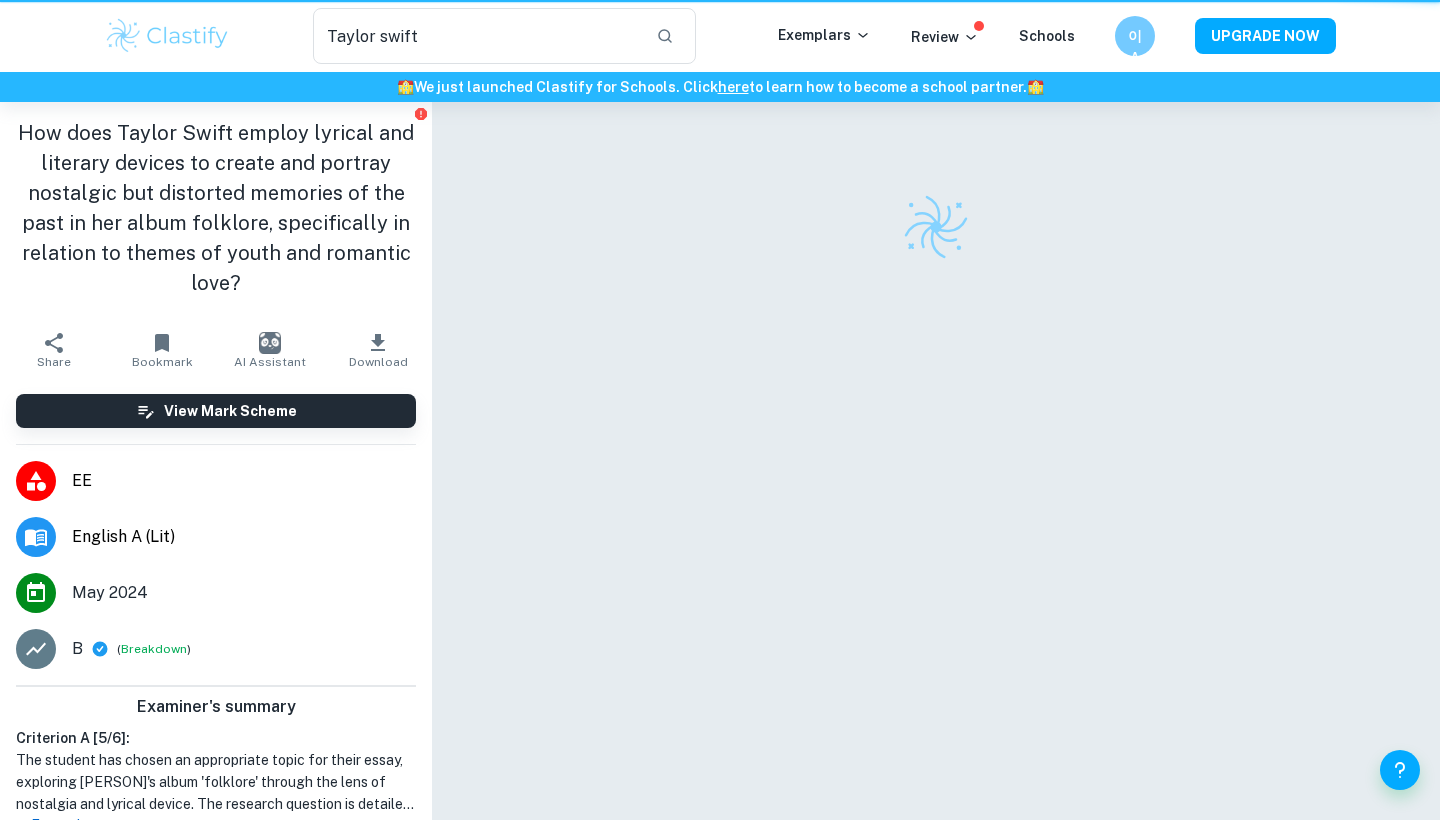 type 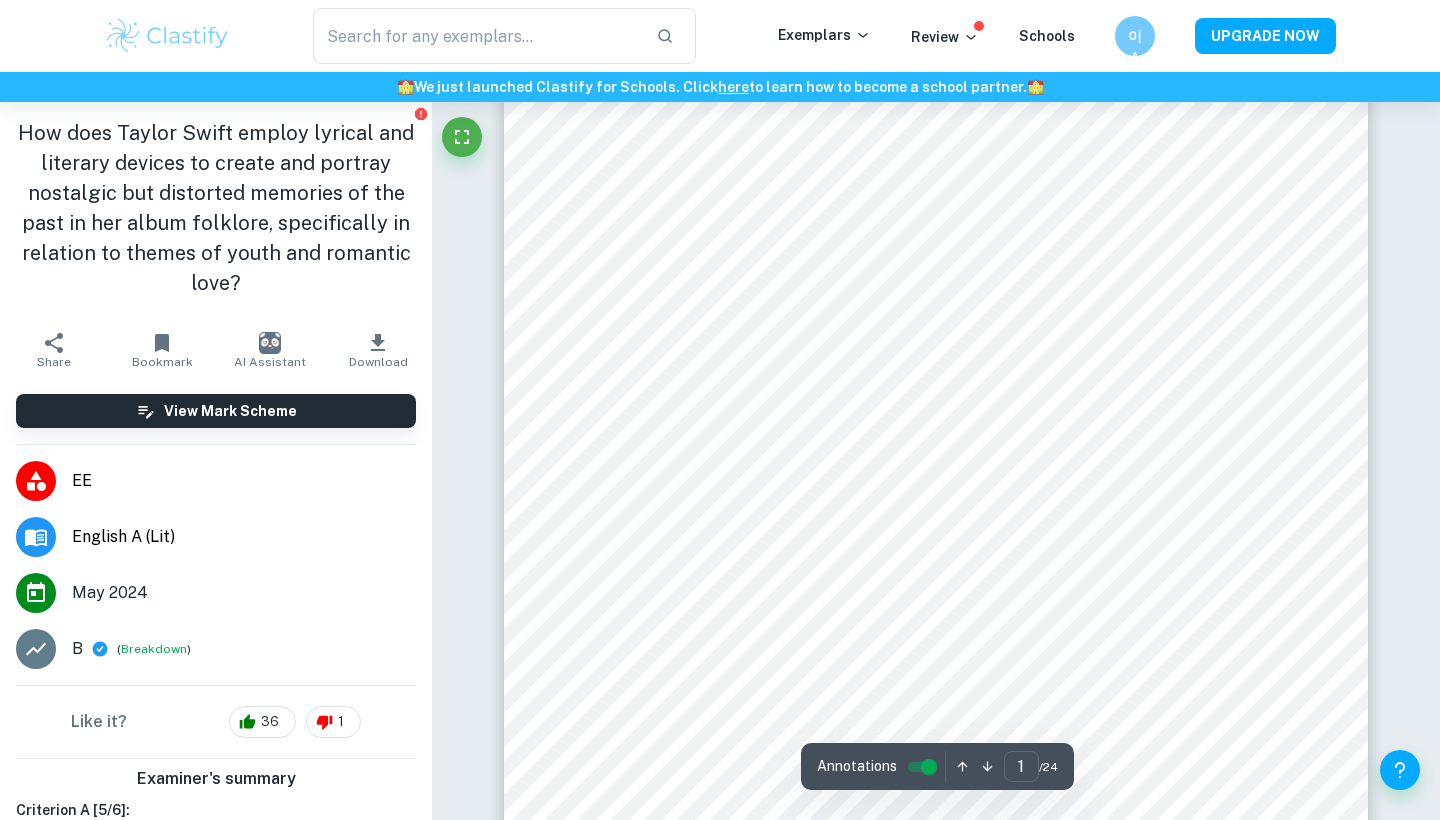 scroll, scrollTop: 411, scrollLeft: 0, axis: vertical 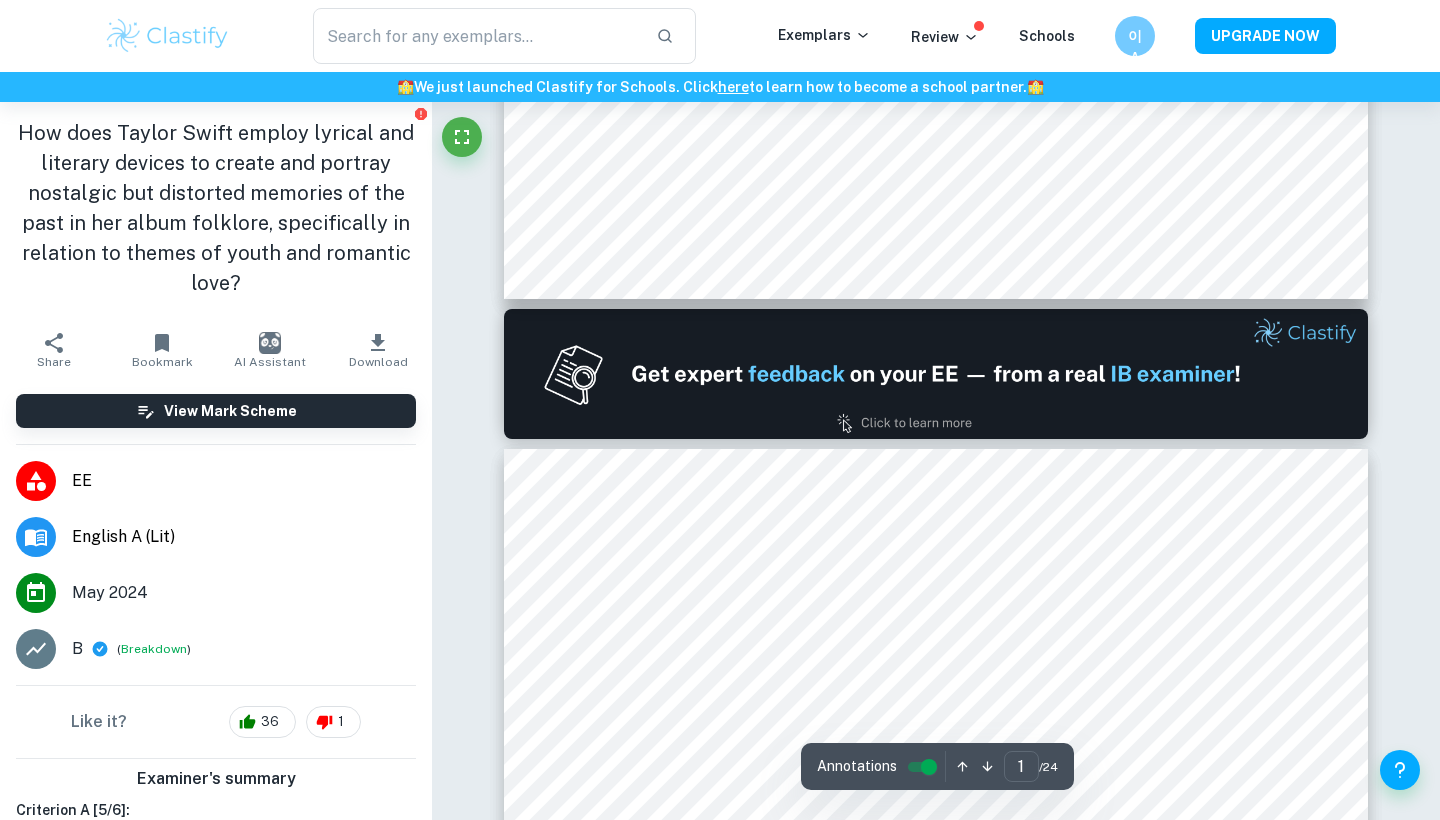 type on "2" 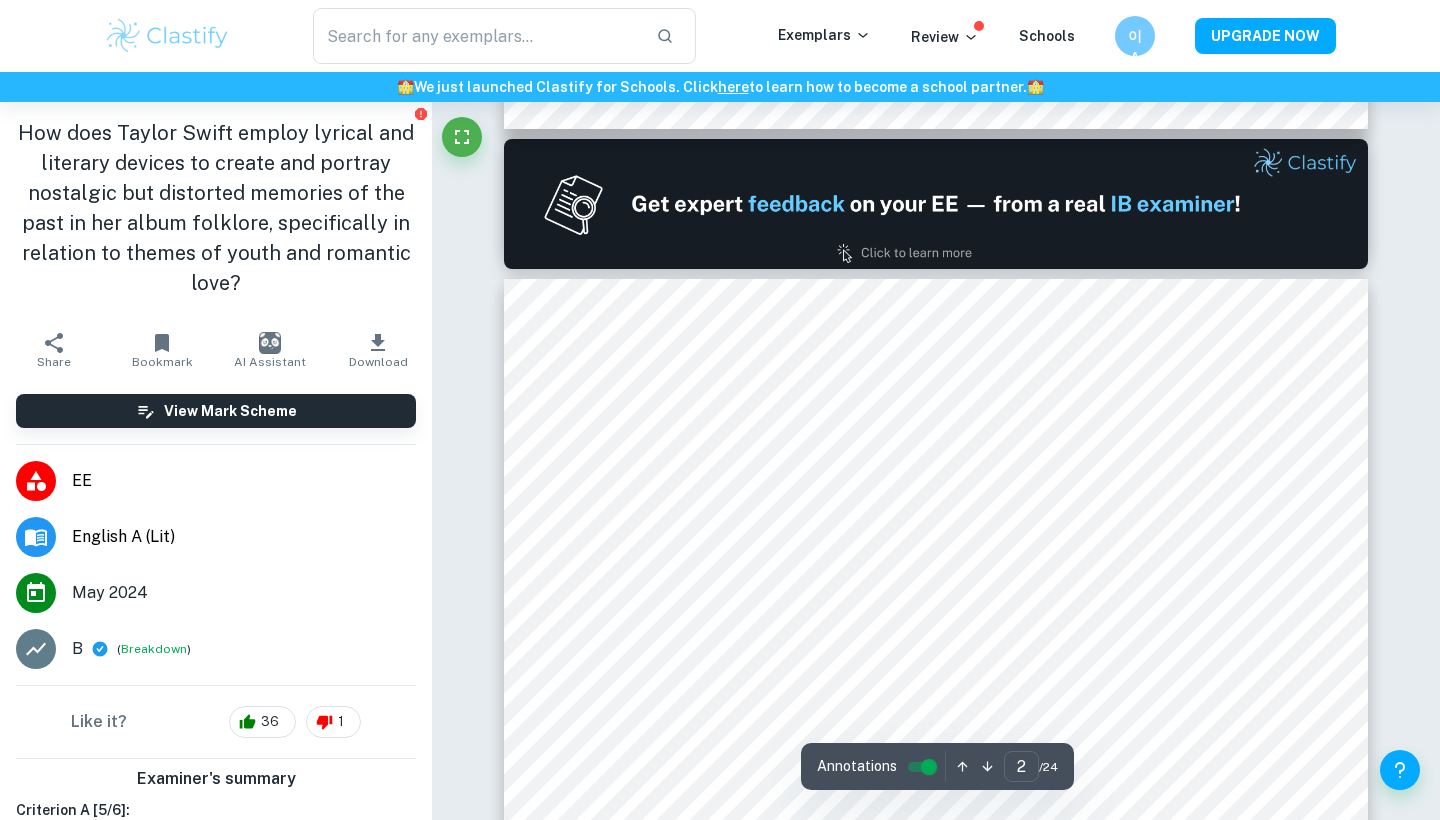 scroll, scrollTop: 1451, scrollLeft: 0, axis: vertical 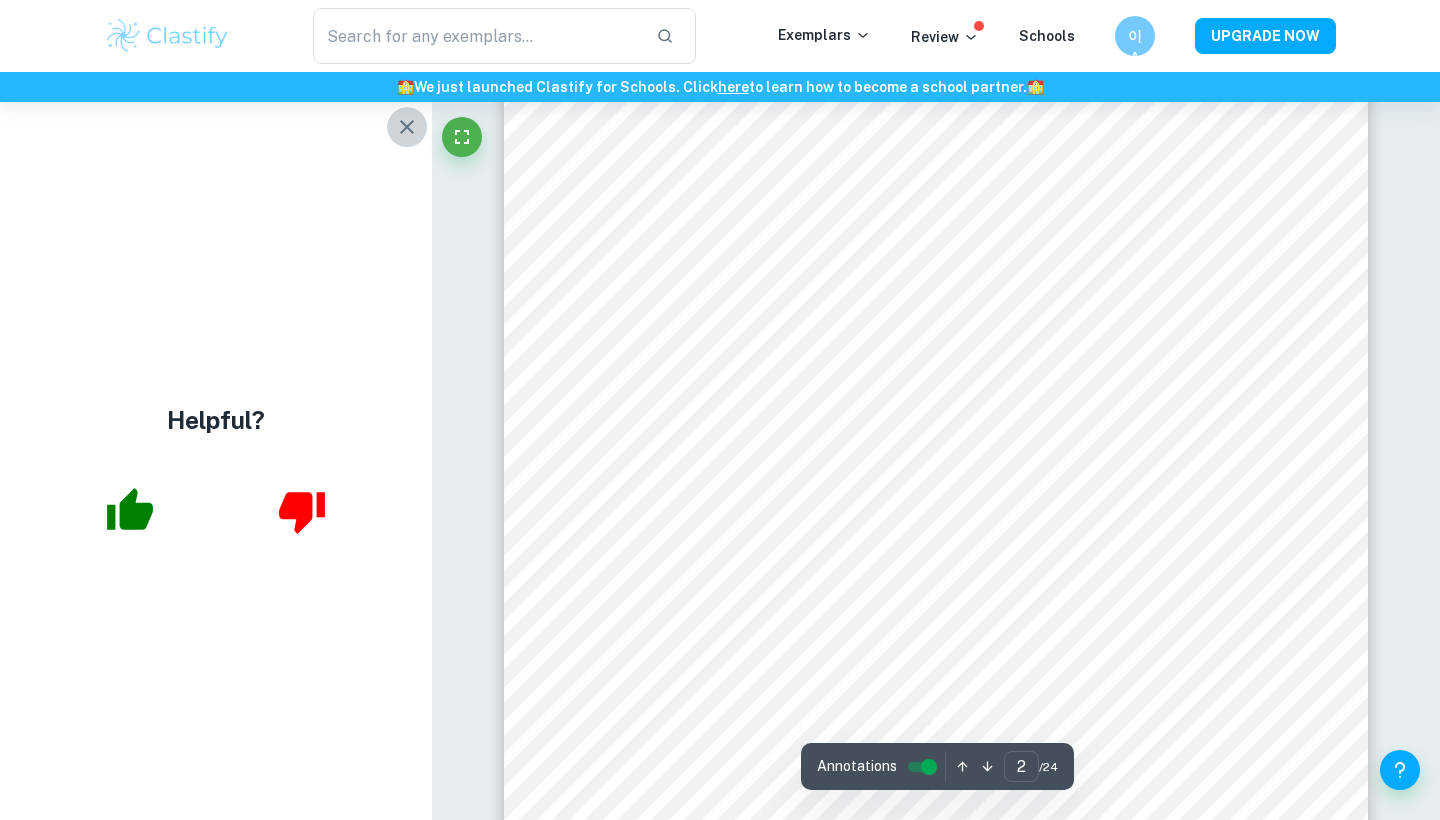 click 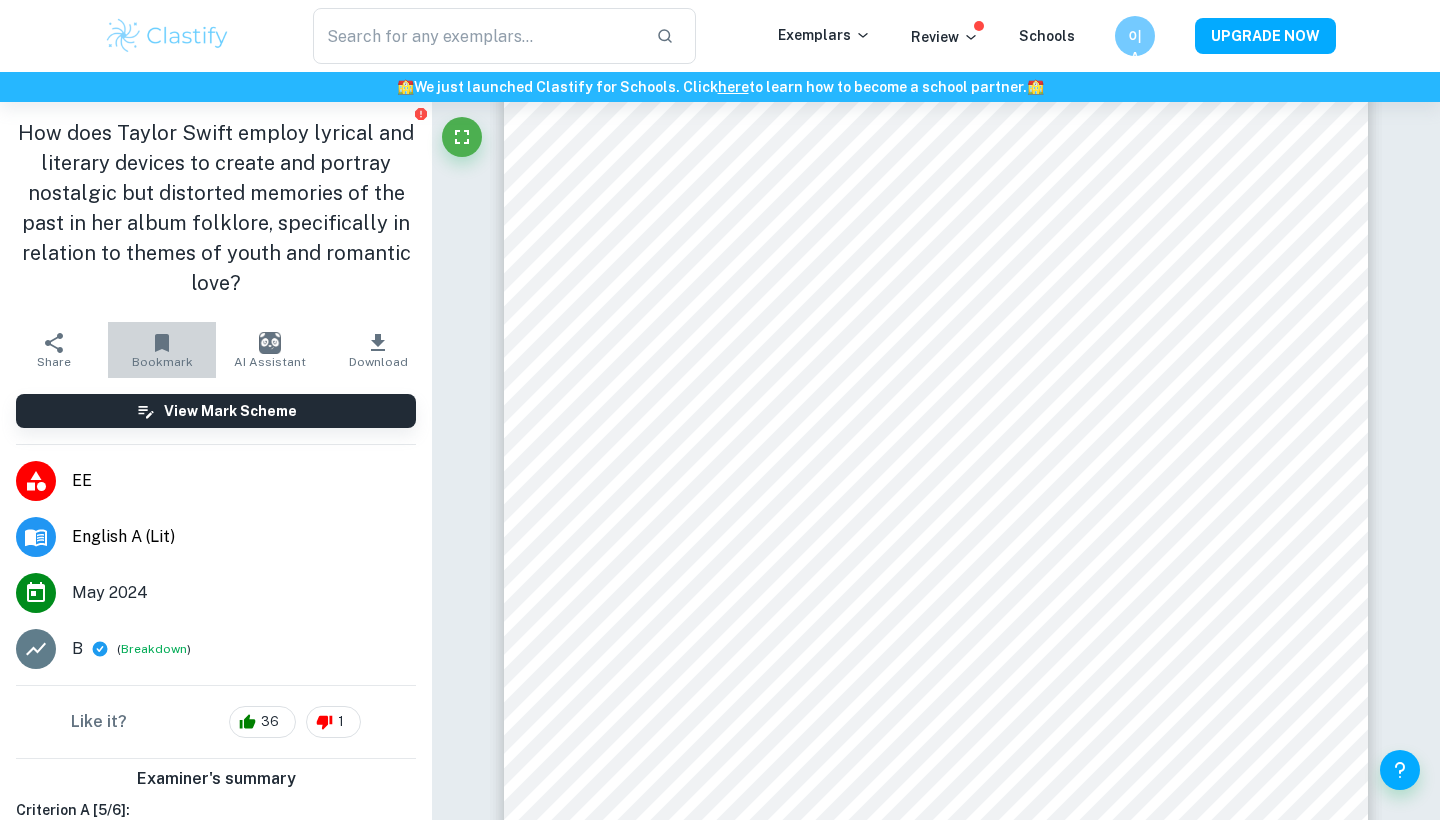 click 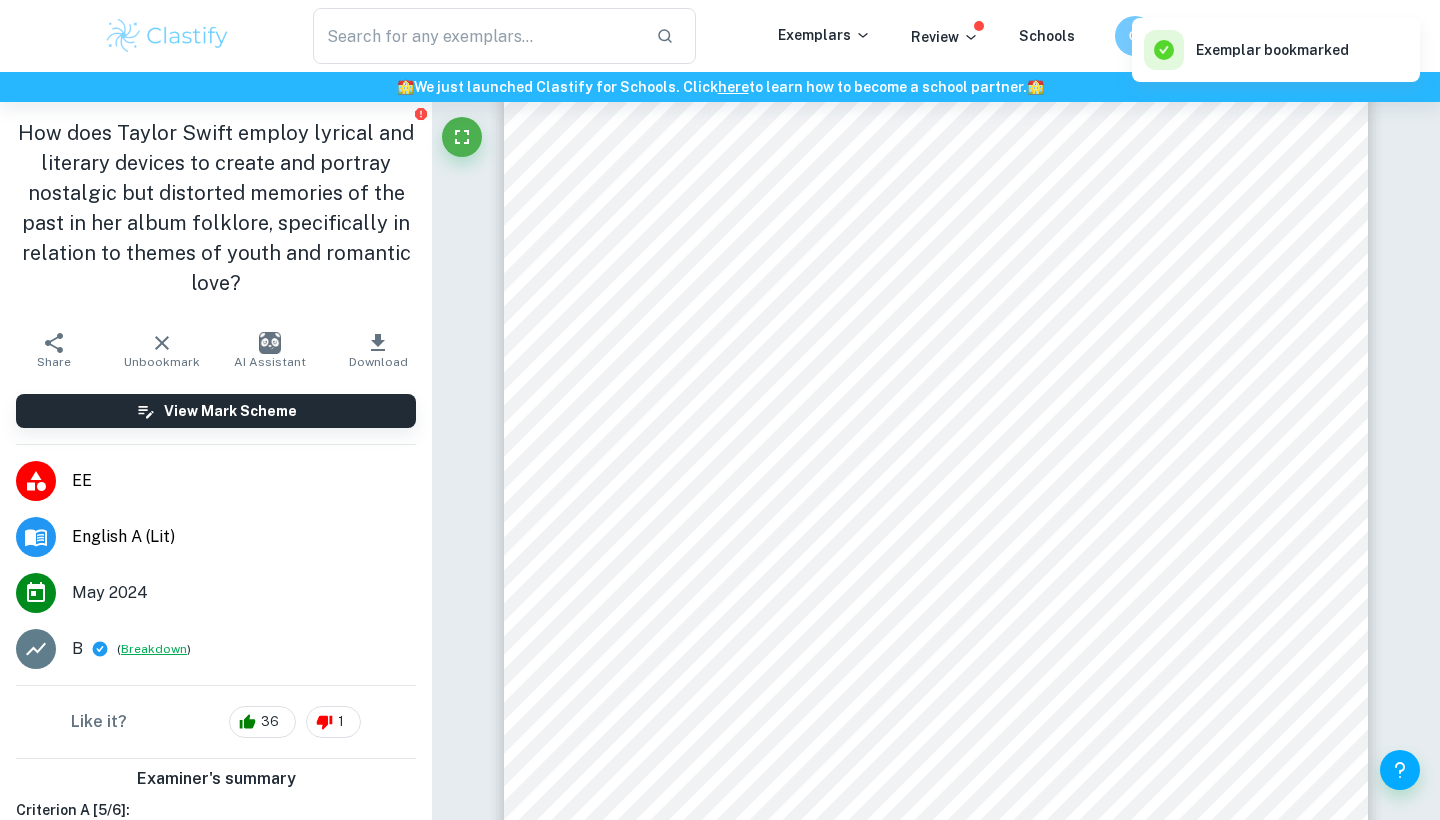 click on "Breakdown" at bounding box center (154, 649) 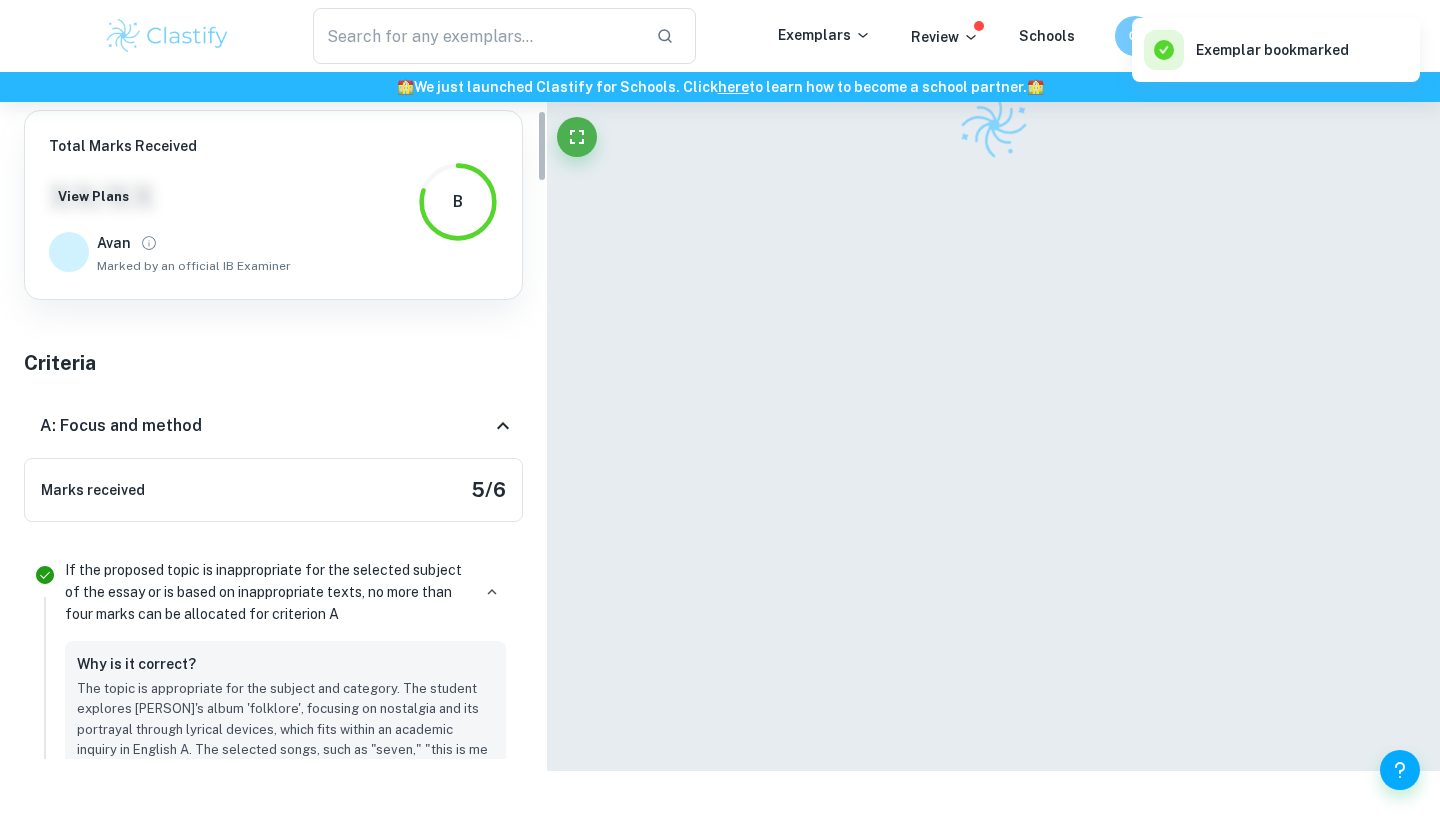 scroll, scrollTop: 102, scrollLeft: 0, axis: vertical 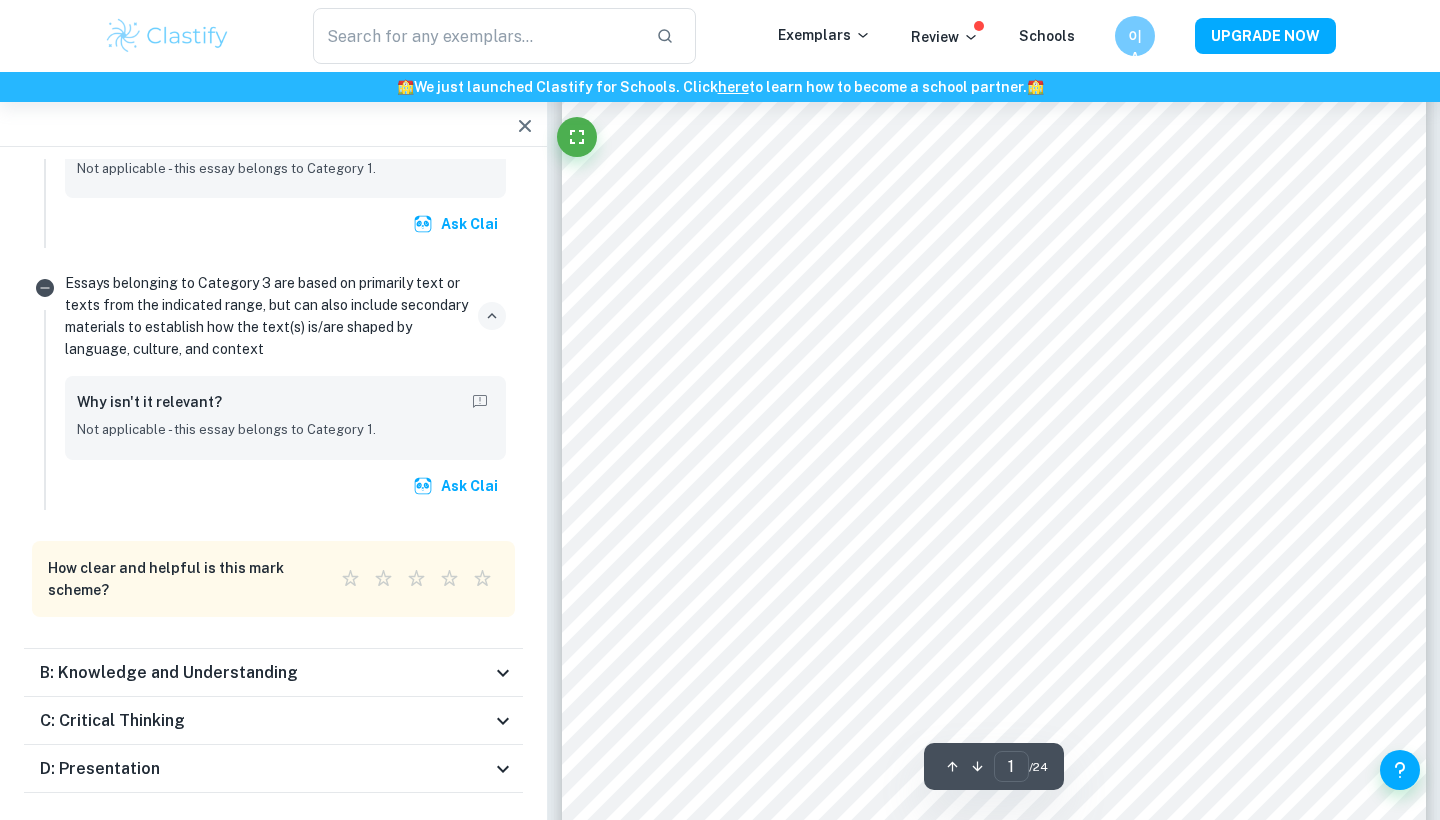 click 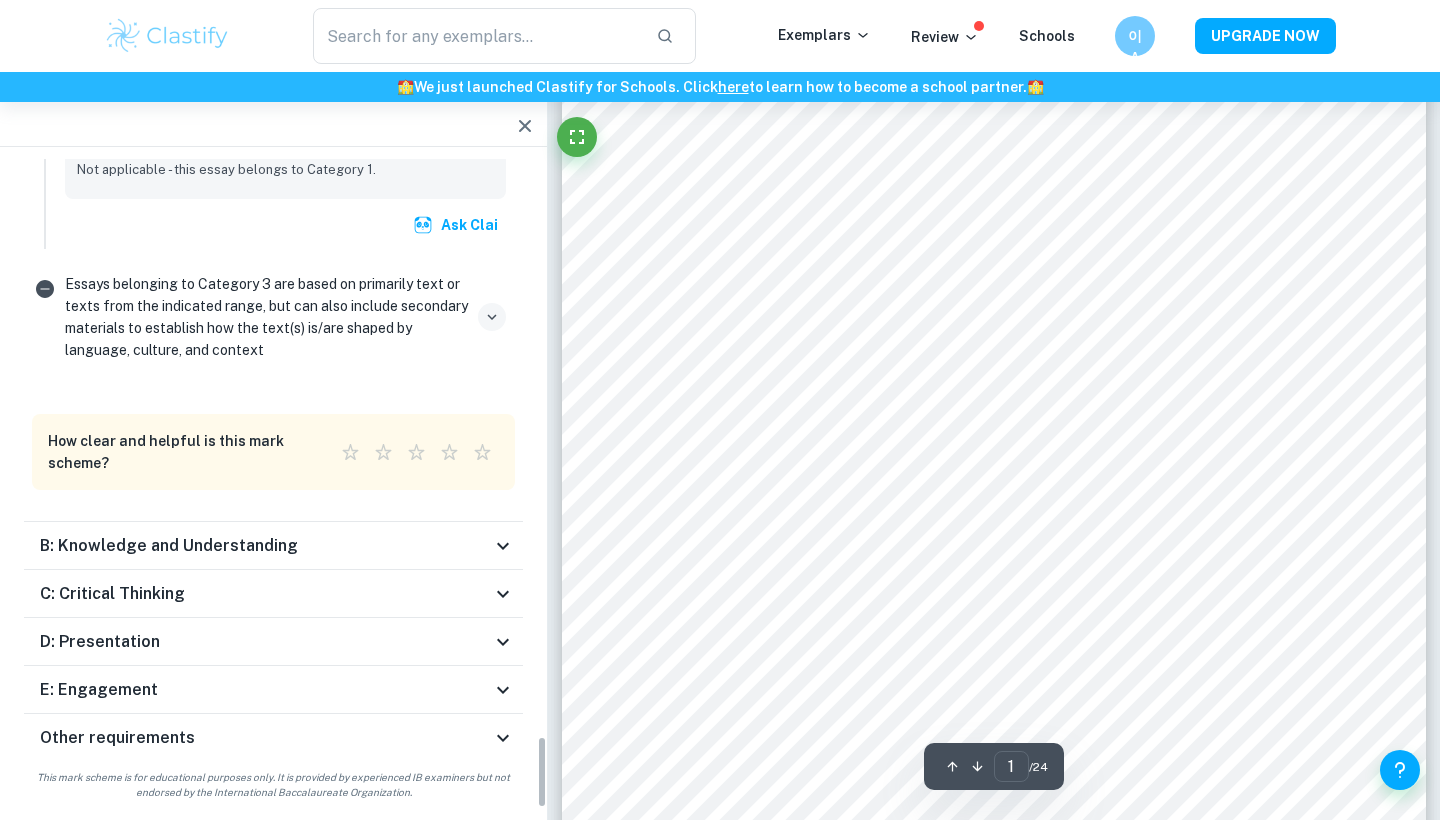 scroll, scrollTop: 5174, scrollLeft: 0, axis: vertical 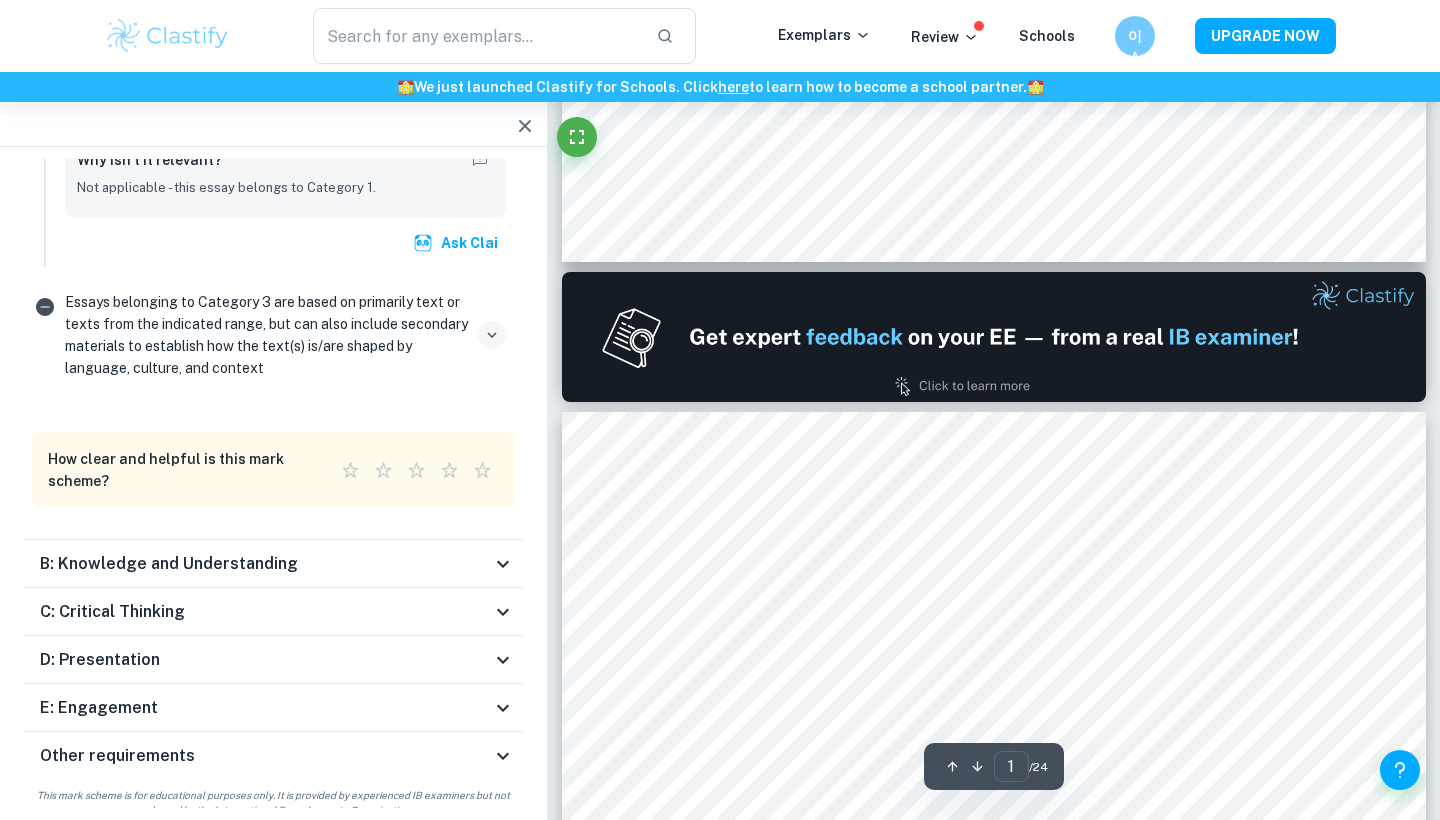 type on "2" 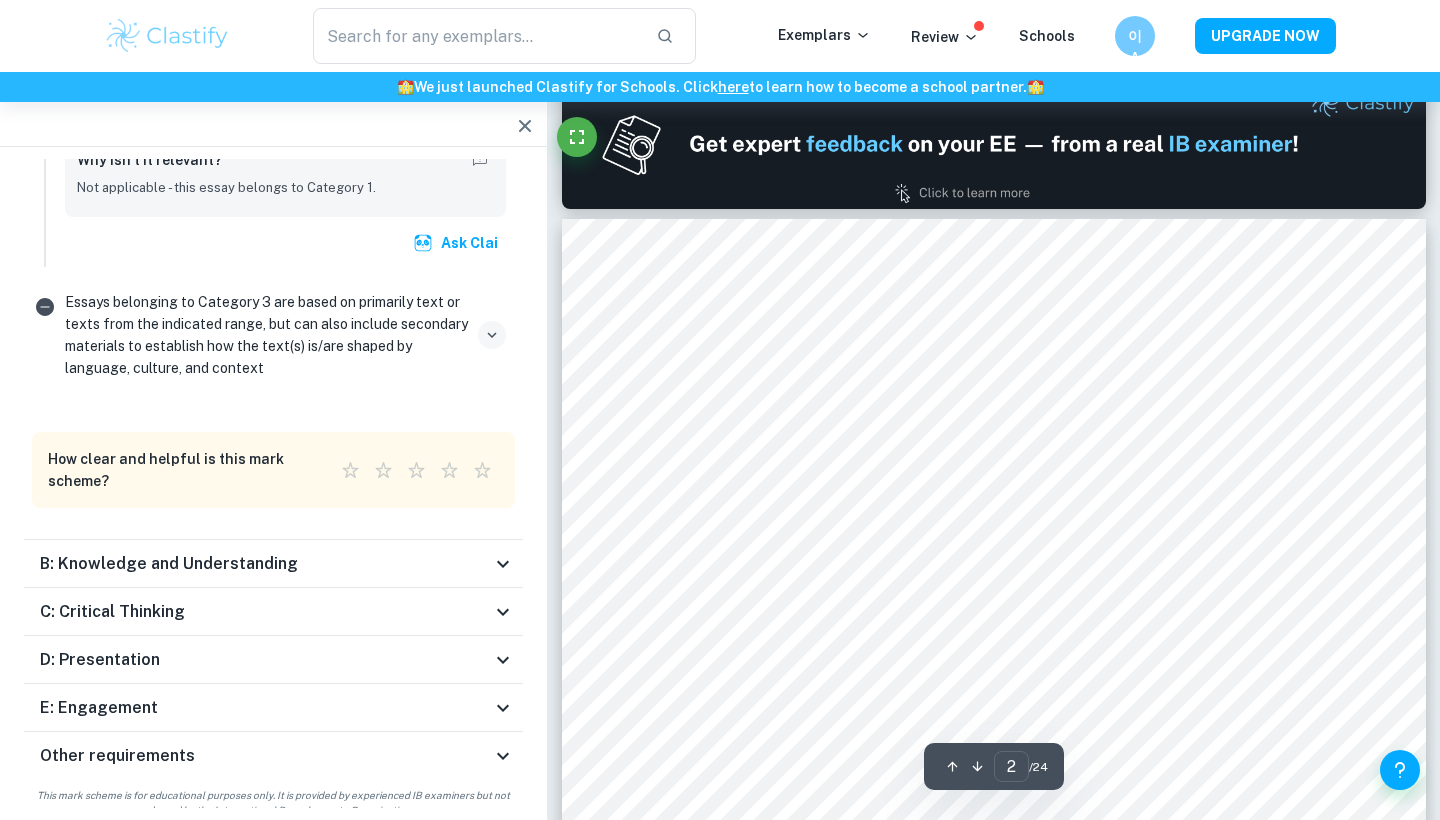 scroll, scrollTop: 1284, scrollLeft: 0, axis: vertical 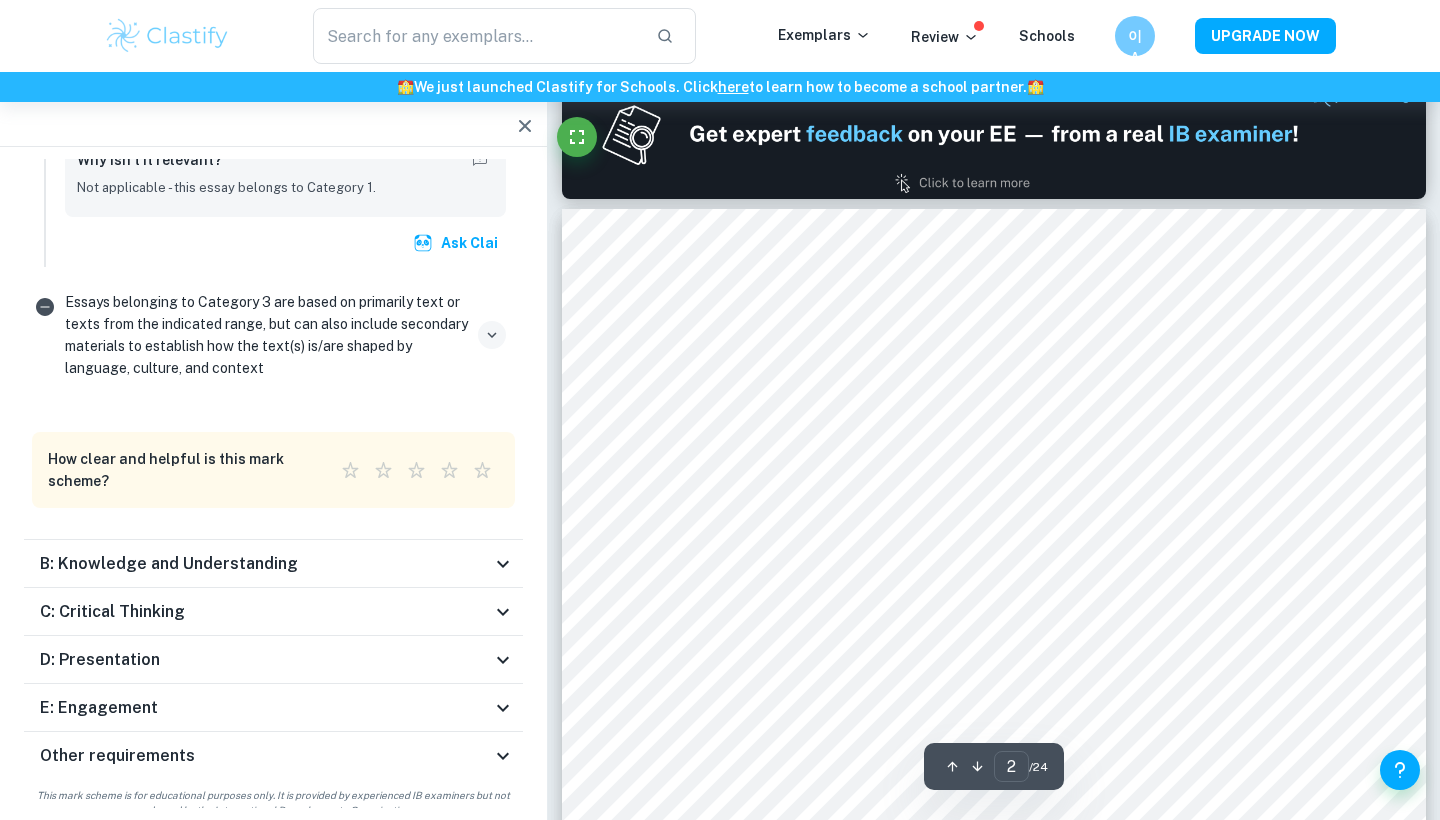 click on "B: Knowledge and Understanding" at bounding box center [169, 564] 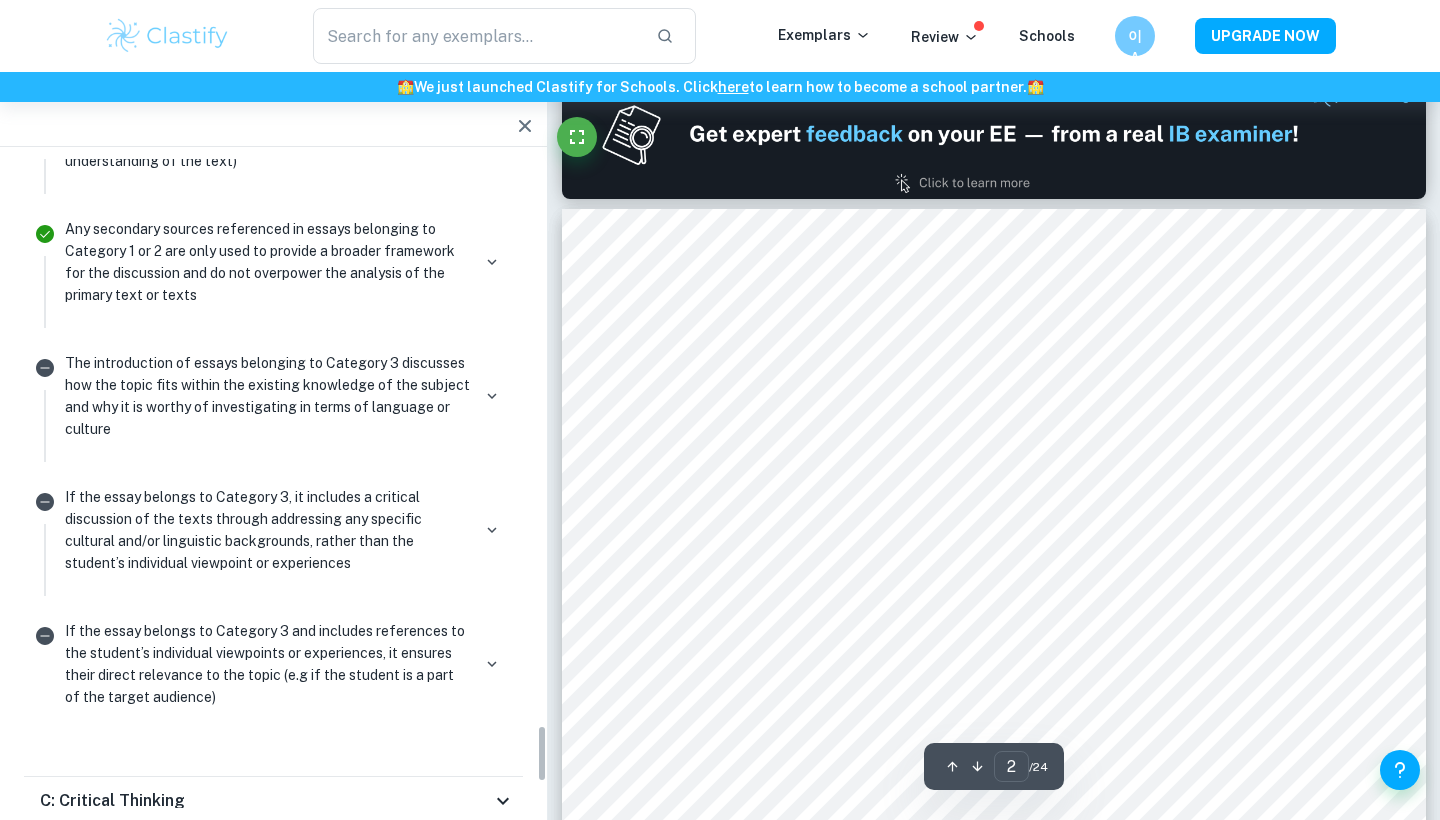 scroll, scrollTop: 6428, scrollLeft: 0, axis: vertical 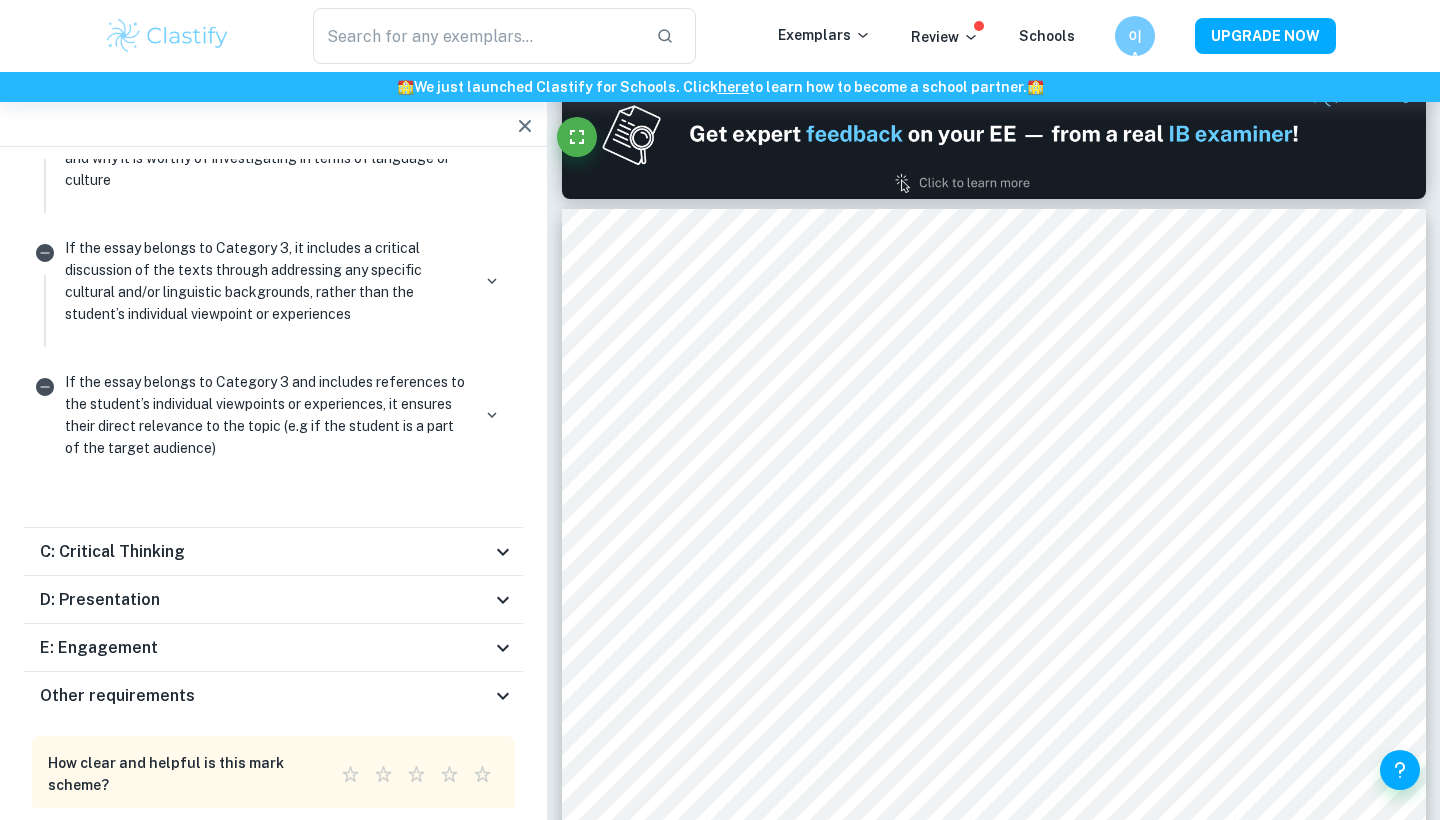 click on "C: Critical Thinking" at bounding box center [265, 552] 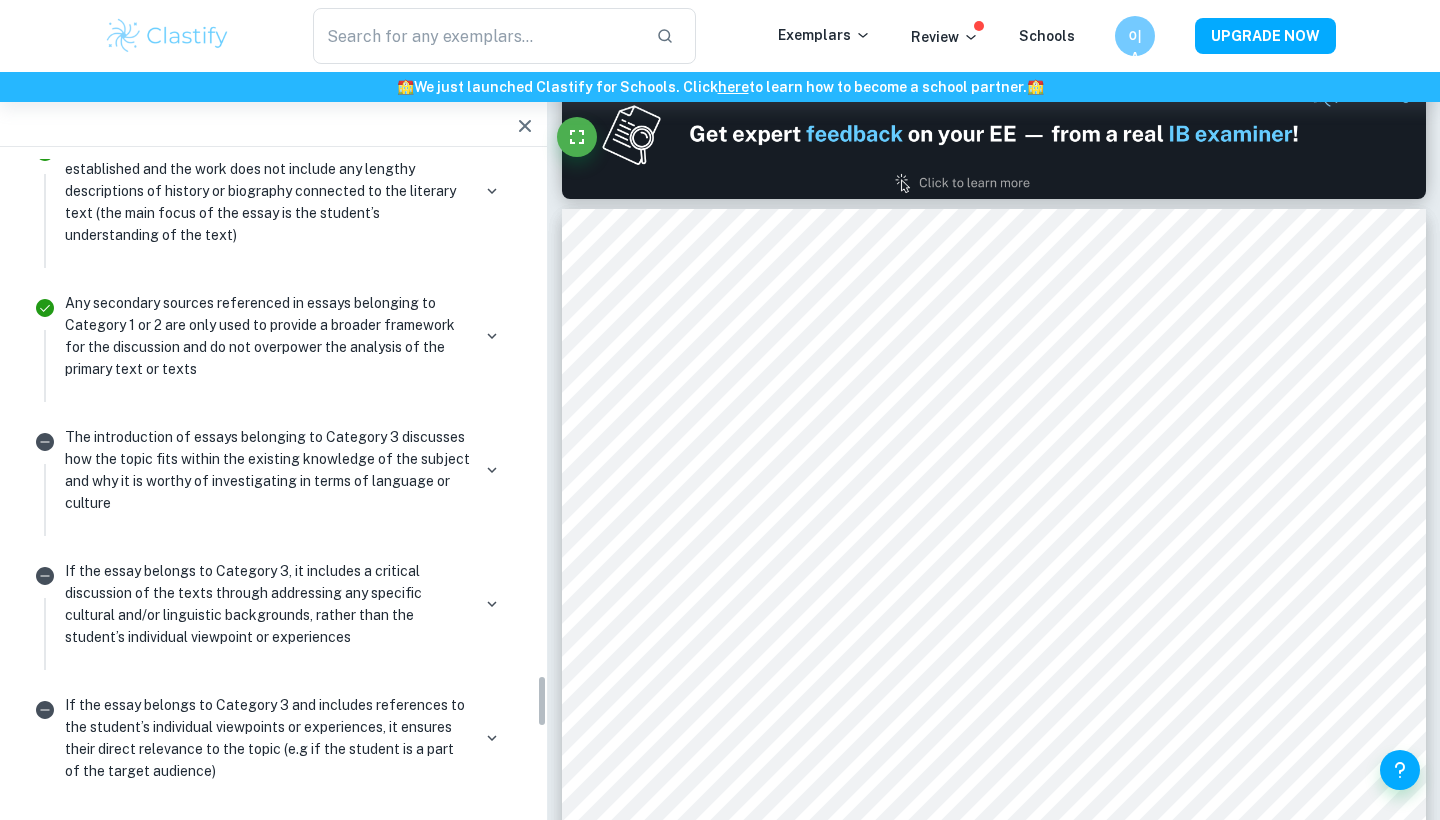 scroll, scrollTop: 6312, scrollLeft: 0, axis: vertical 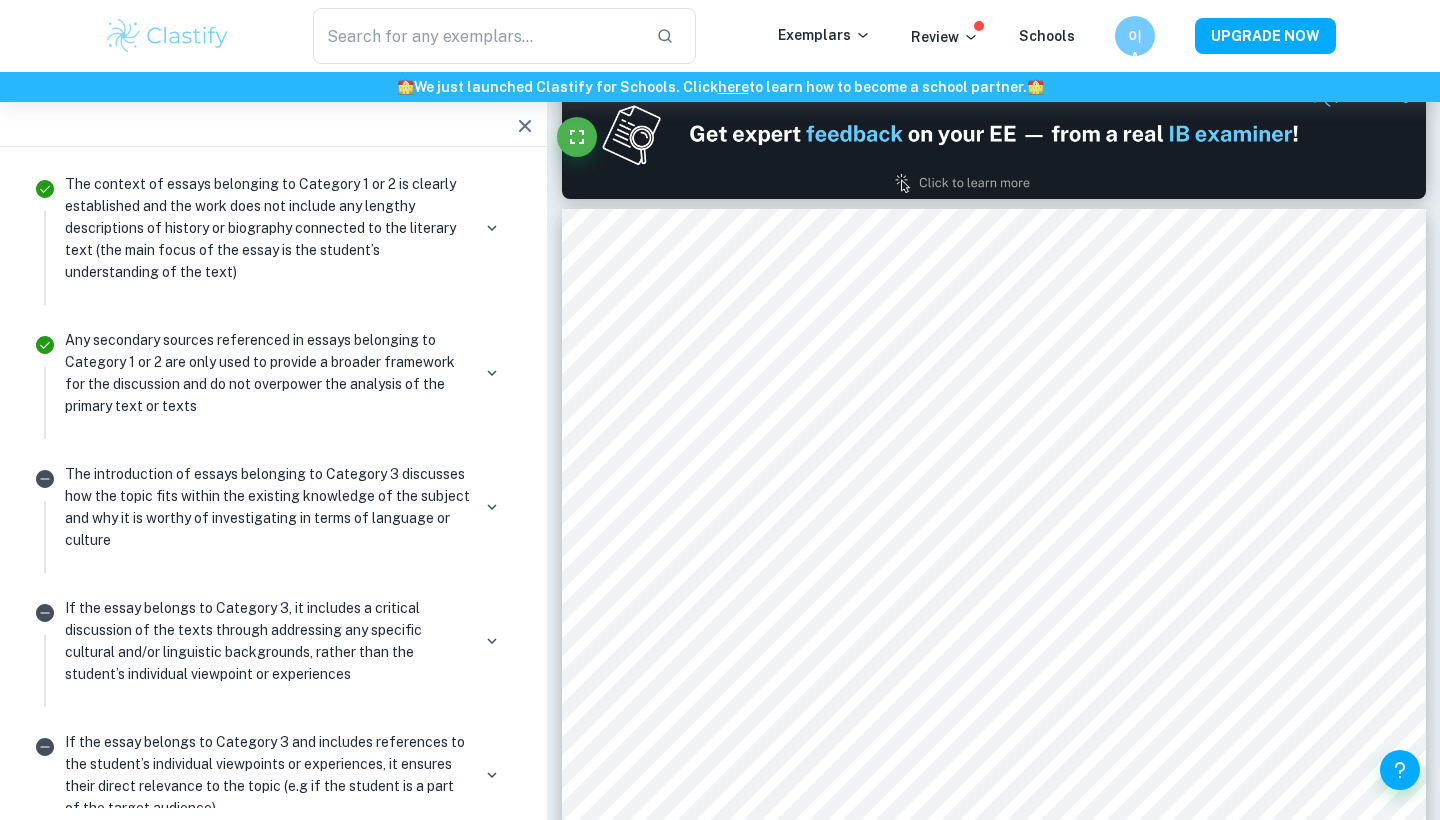 click on "The introduction of essays belonging to Category 3 discusses how the topic fits within the existing knowledge of the subject and why it is worthy of investigating in terms of language or culture" at bounding box center (267, 507) 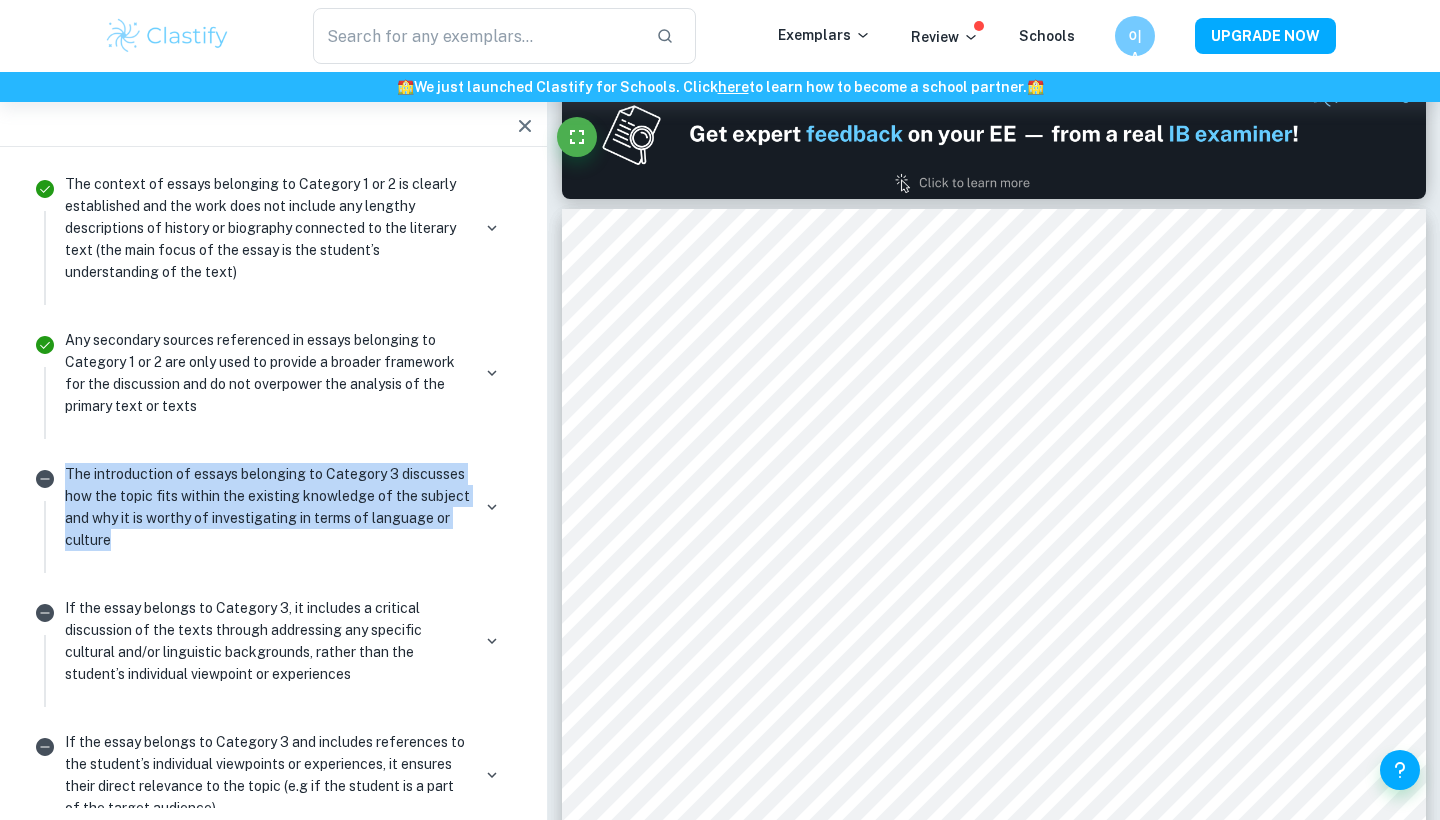 drag, startPoint x: 66, startPoint y: 456, endPoint x: 138, endPoint y: 531, distance: 103.96634 